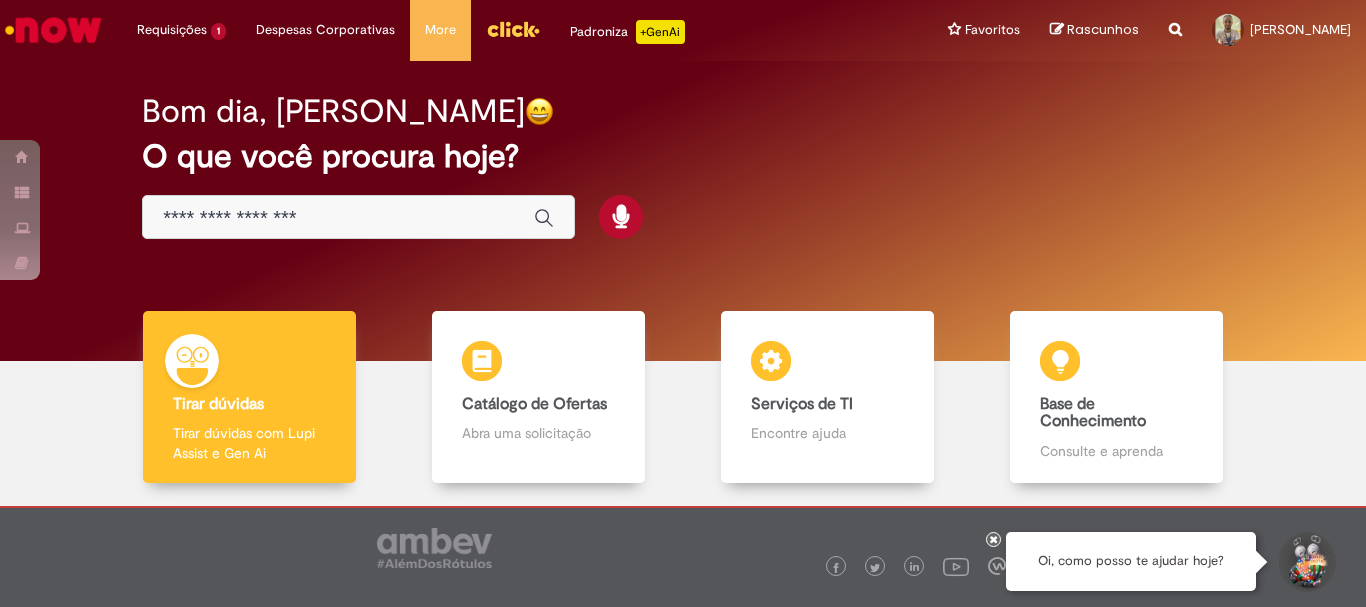 scroll, scrollTop: 0, scrollLeft: 0, axis: both 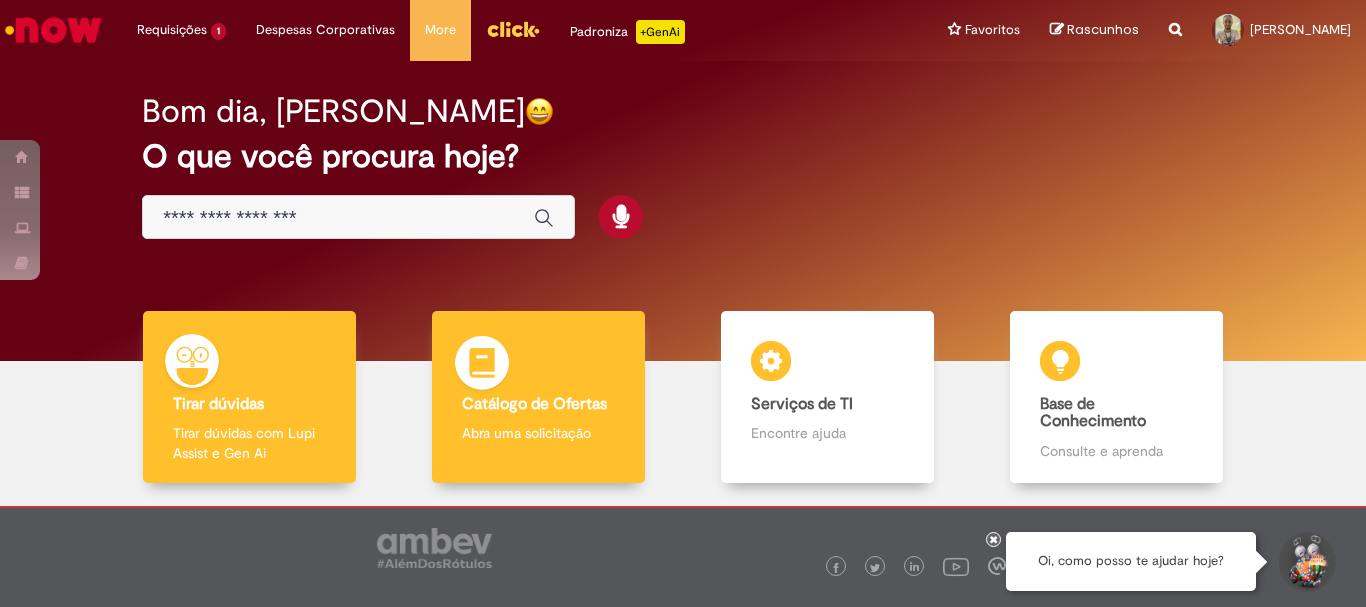 click on "Catálogo de Ofertas
Catálogo de Ofertas
Abra uma solicitação" at bounding box center (538, 397) 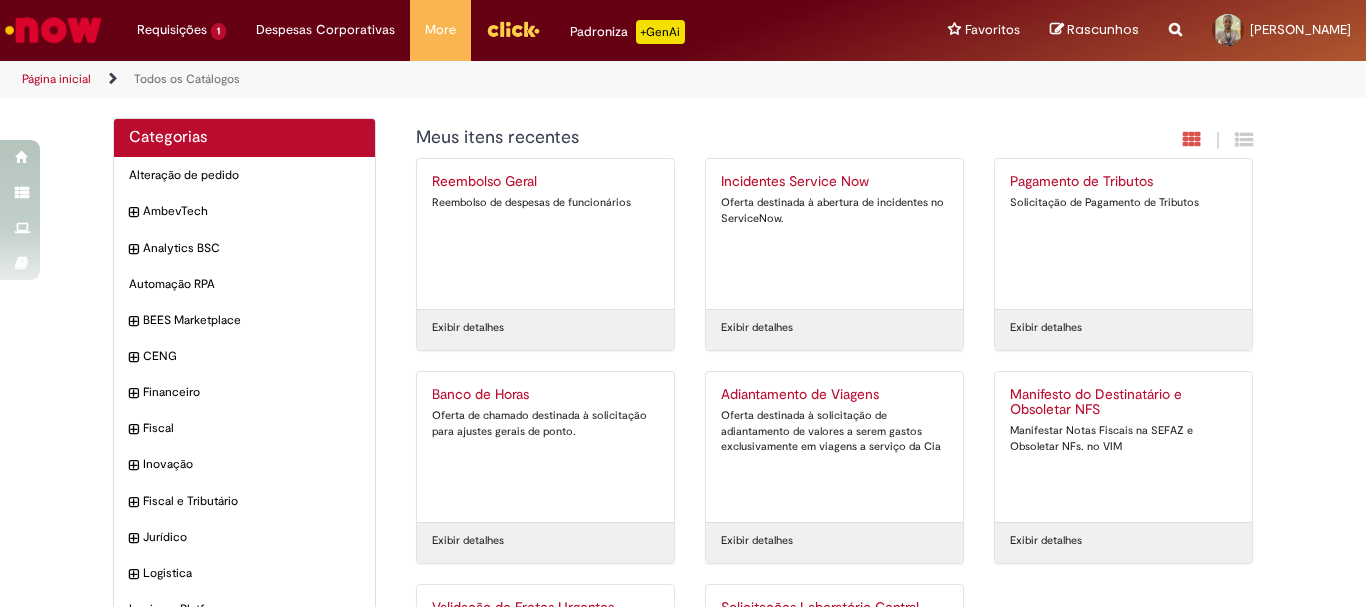 scroll, scrollTop: 191, scrollLeft: 0, axis: vertical 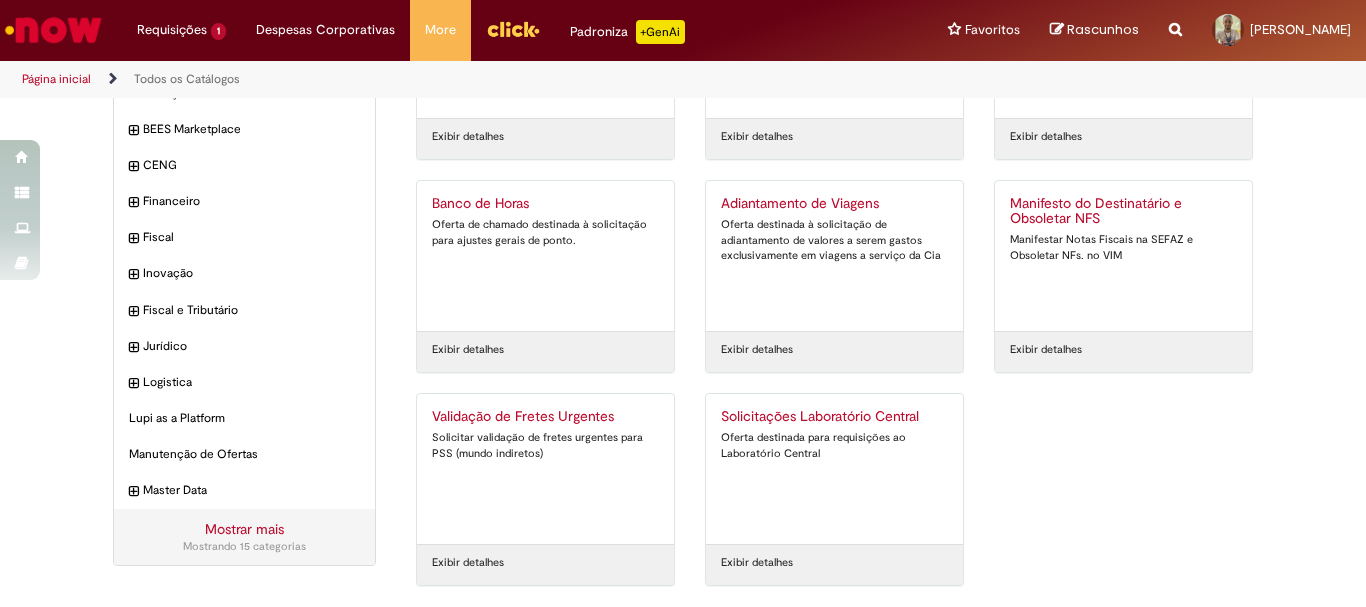 click on "Solicitações Laboratório Central" at bounding box center [834, 417] 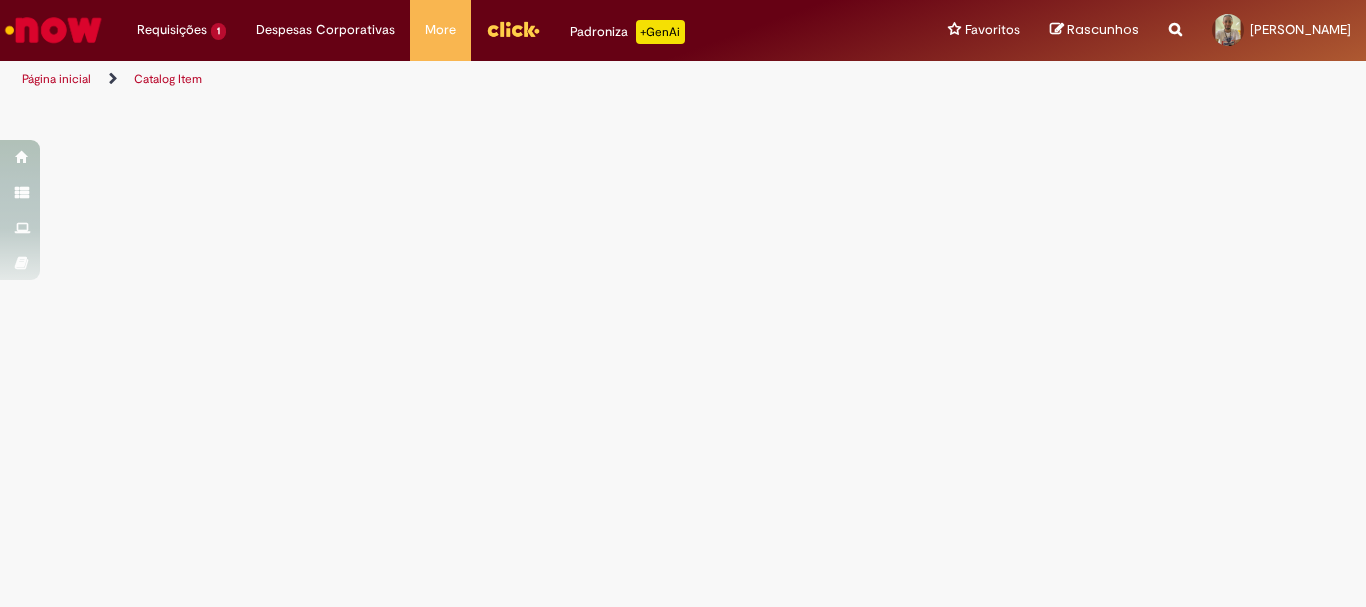 scroll, scrollTop: 0, scrollLeft: 0, axis: both 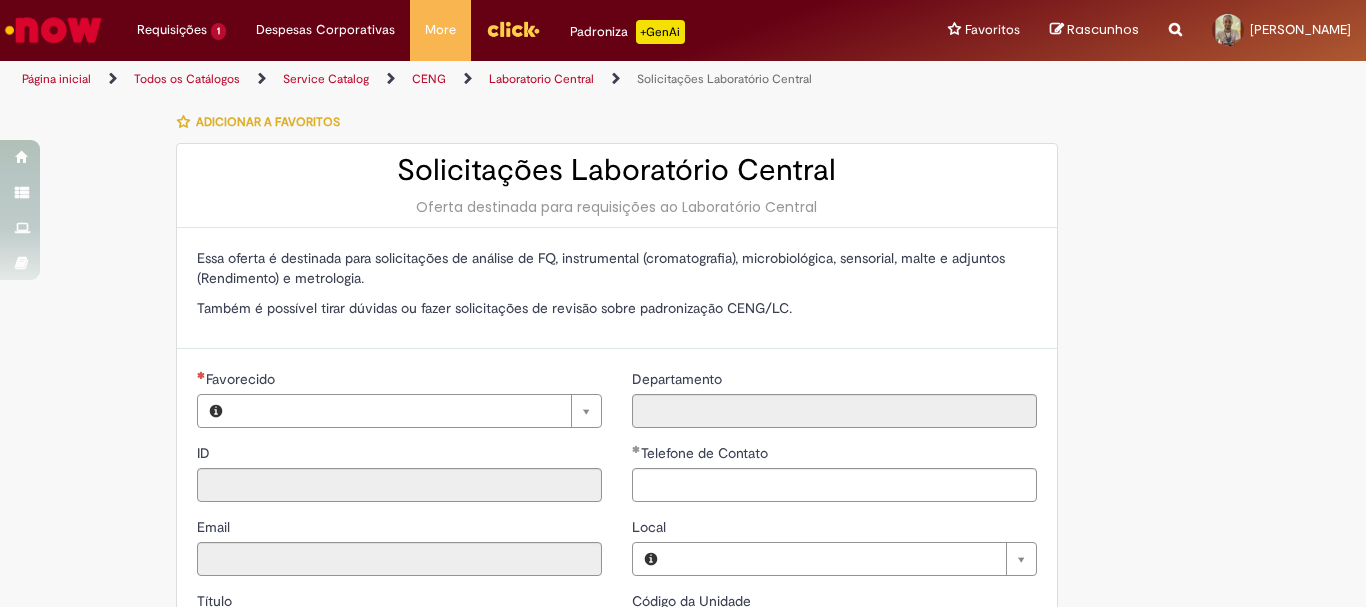 type on "********" 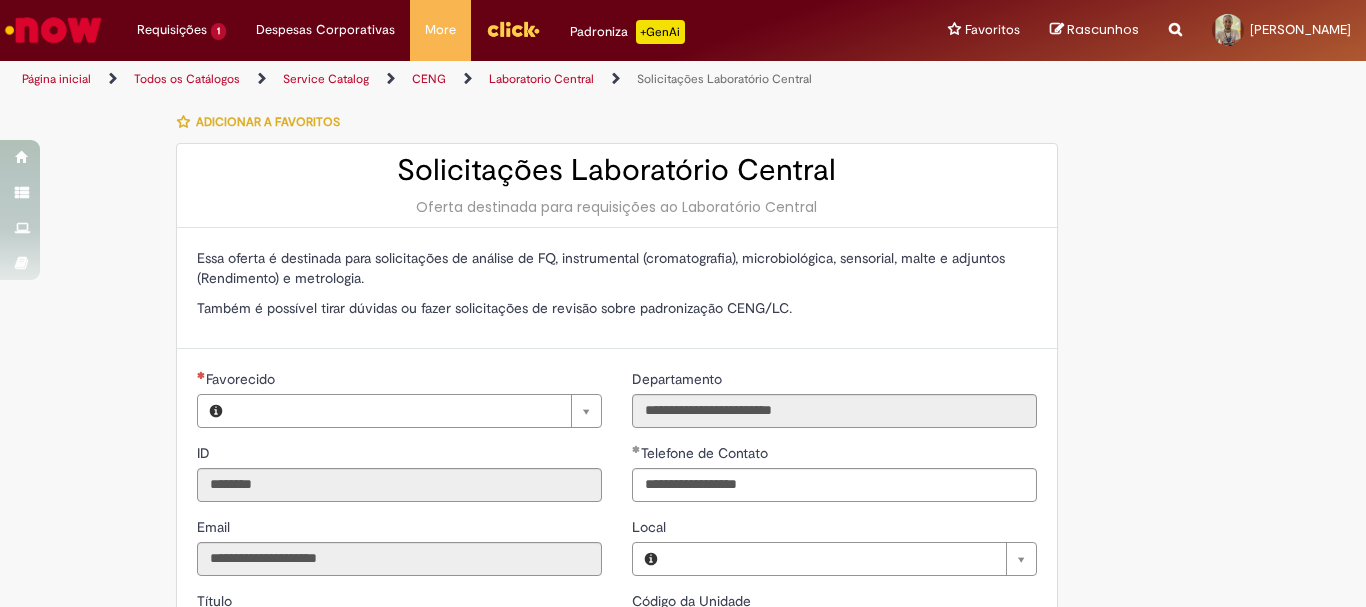 type on "**********" 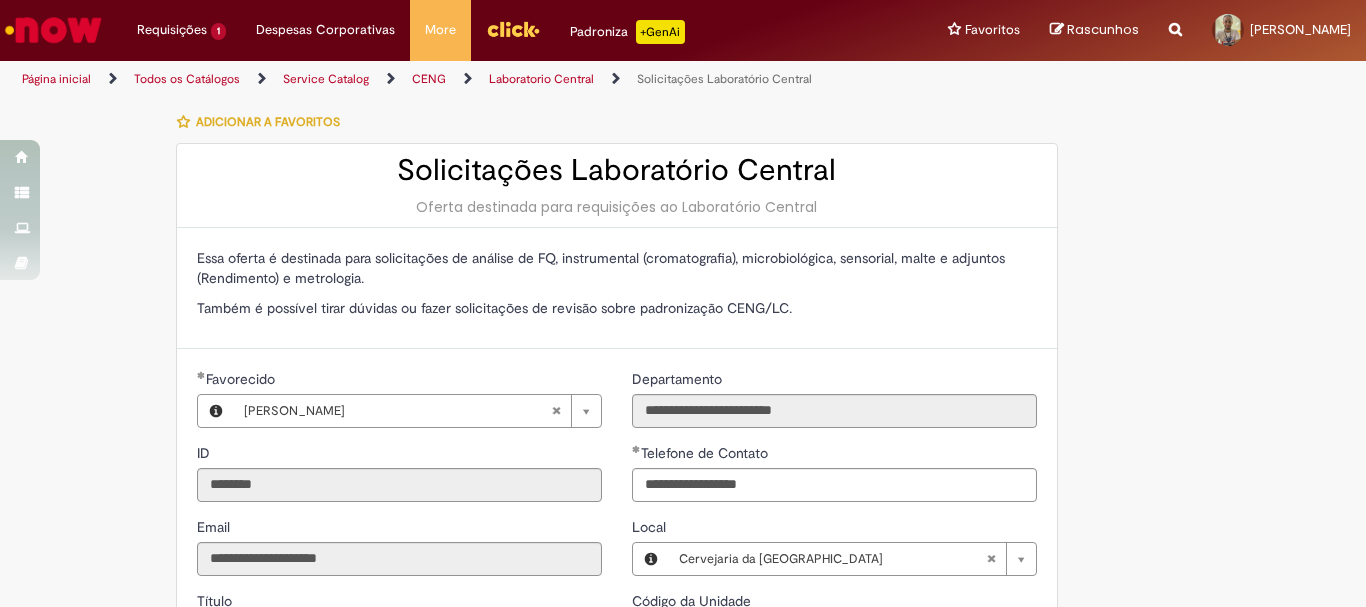 type on "**********" 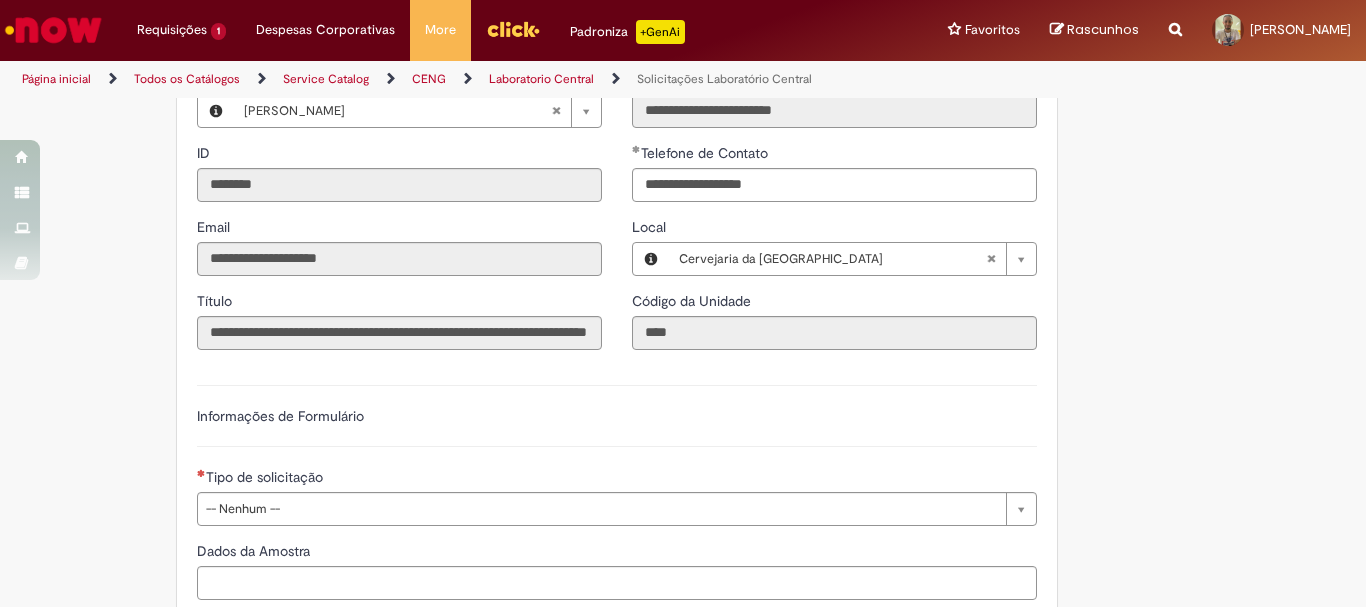 scroll, scrollTop: 400, scrollLeft: 0, axis: vertical 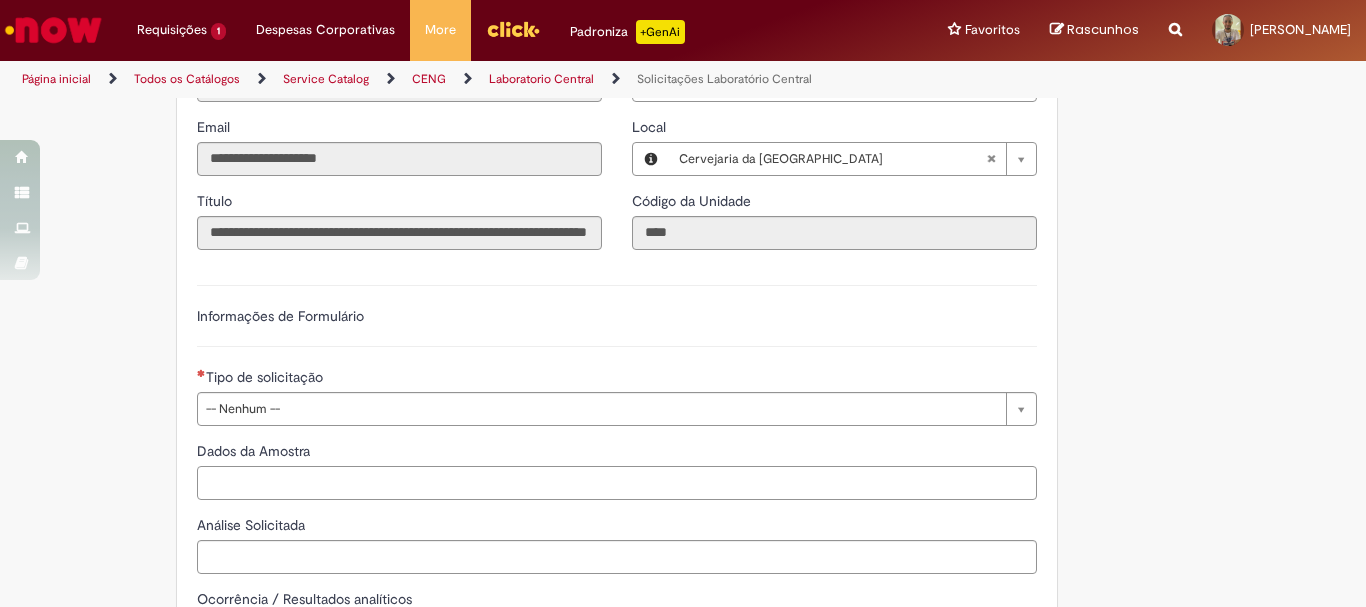 click on "Dados da Amostra" at bounding box center [617, 483] 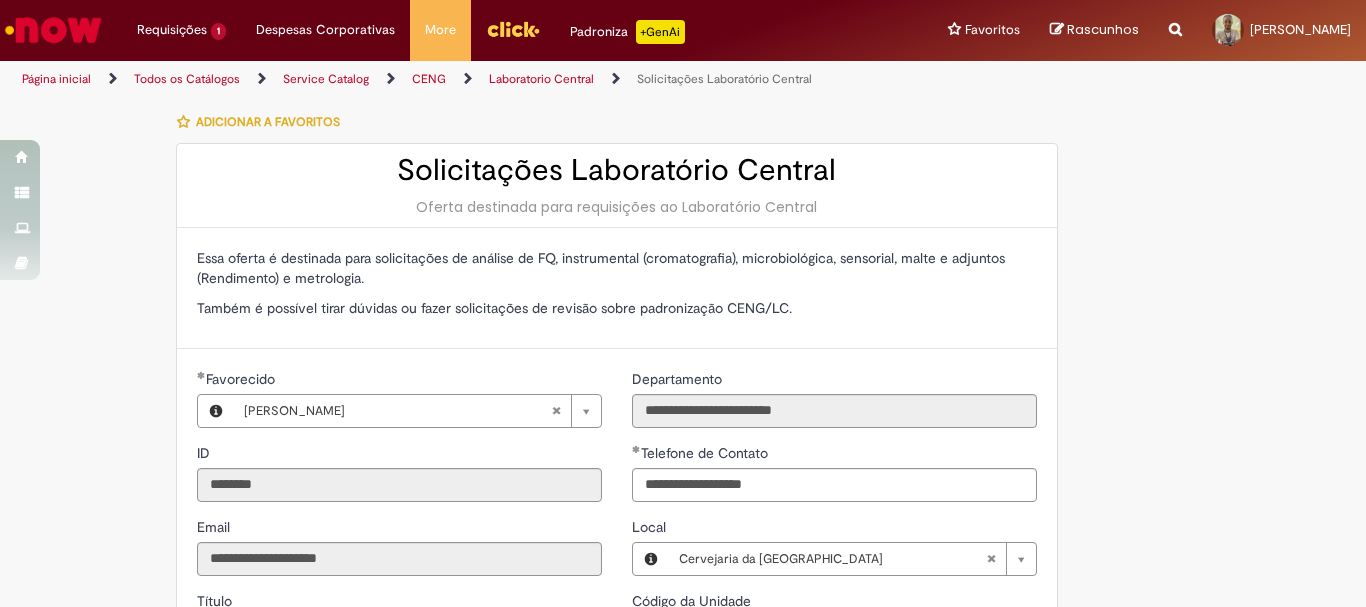 scroll, scrollTop: 400, scrollLeft: 0, axis: vertical 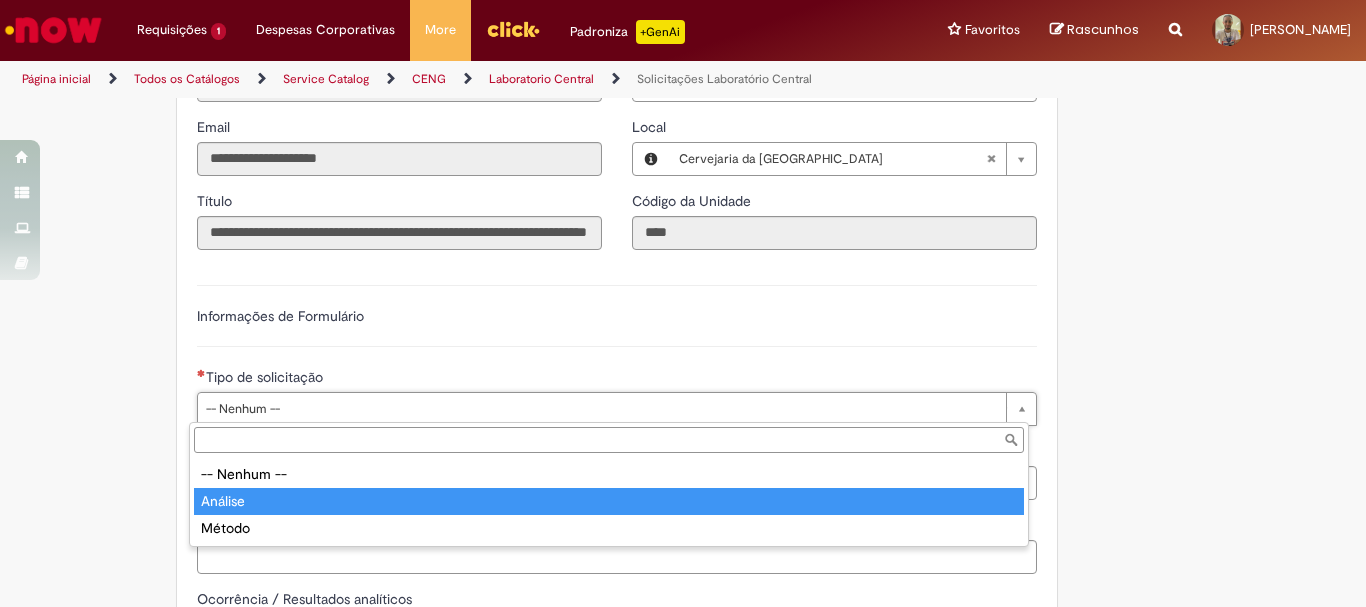 type on "*******" 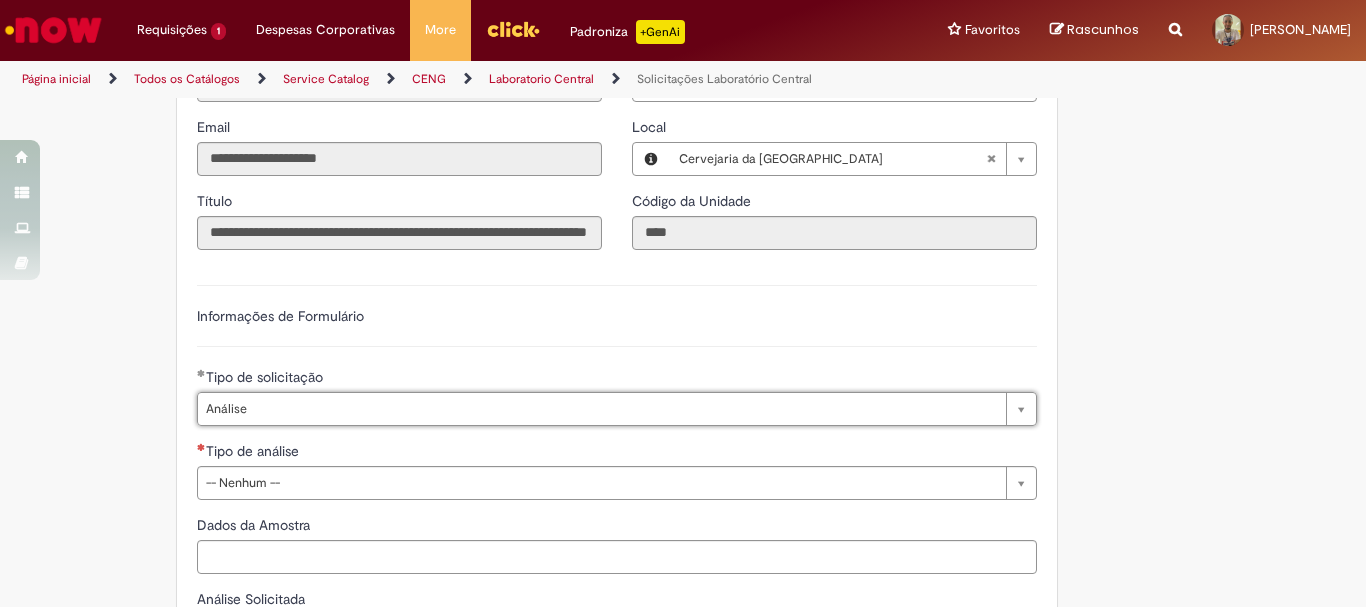 scroll, scrollTop: 500, scrollLeft: 0, axis: vertical 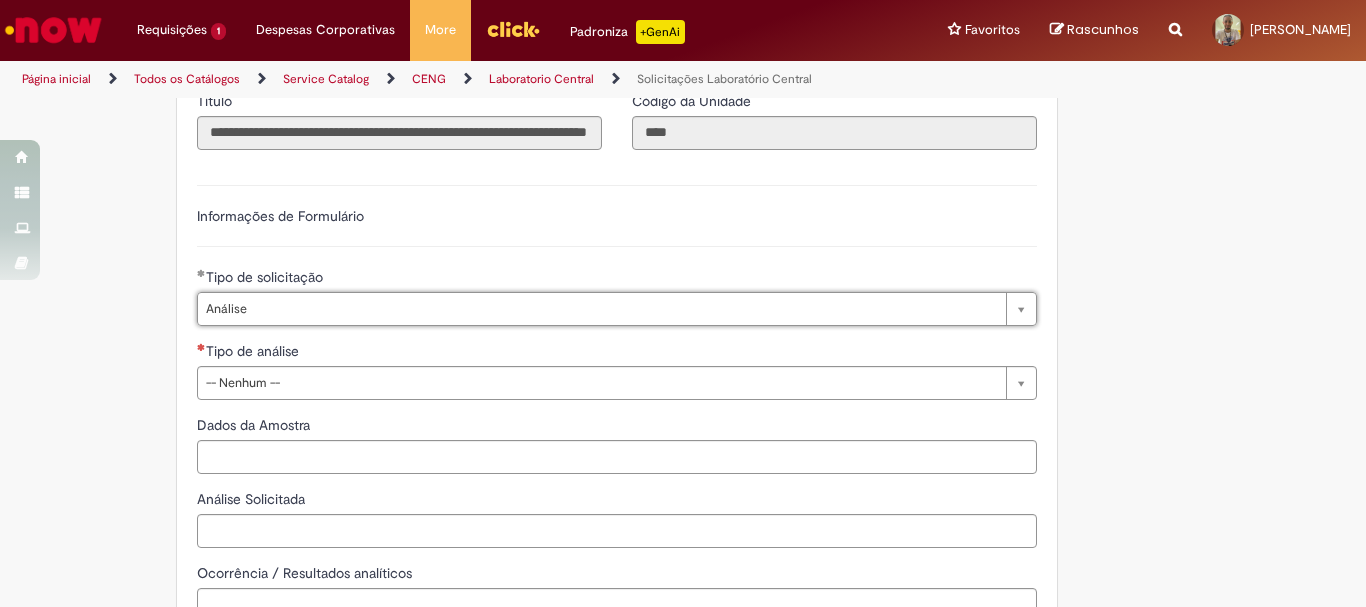 click on "**********" at bounding box center (617, 919) 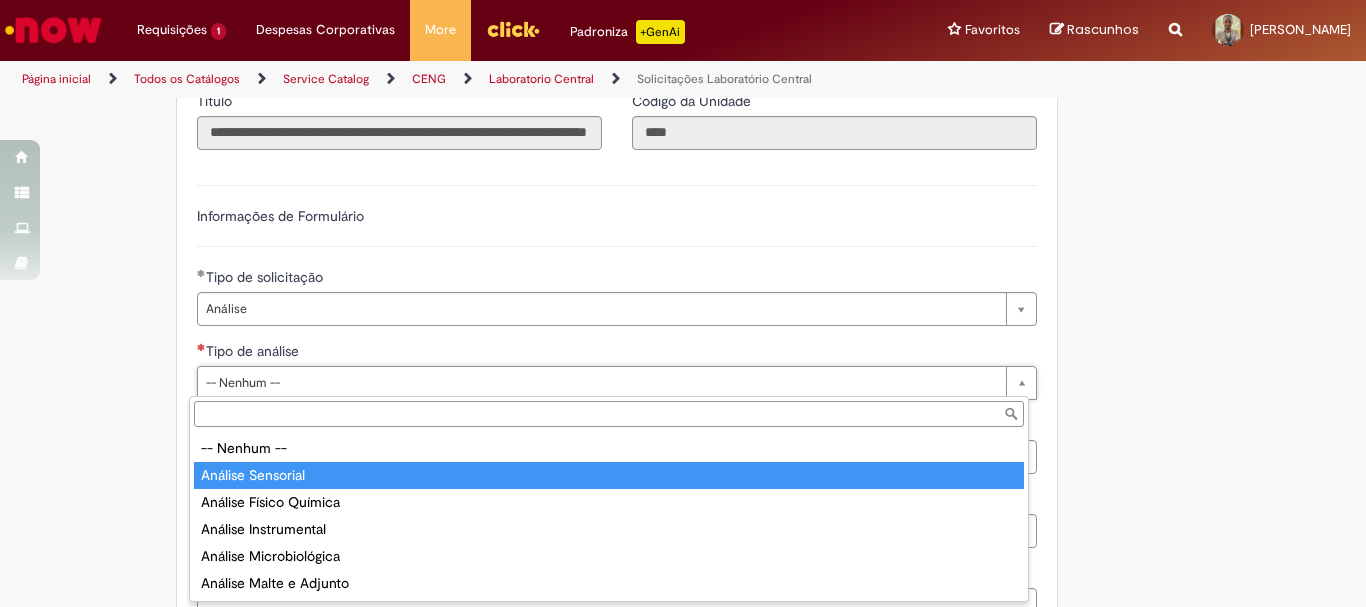 type on "**********" 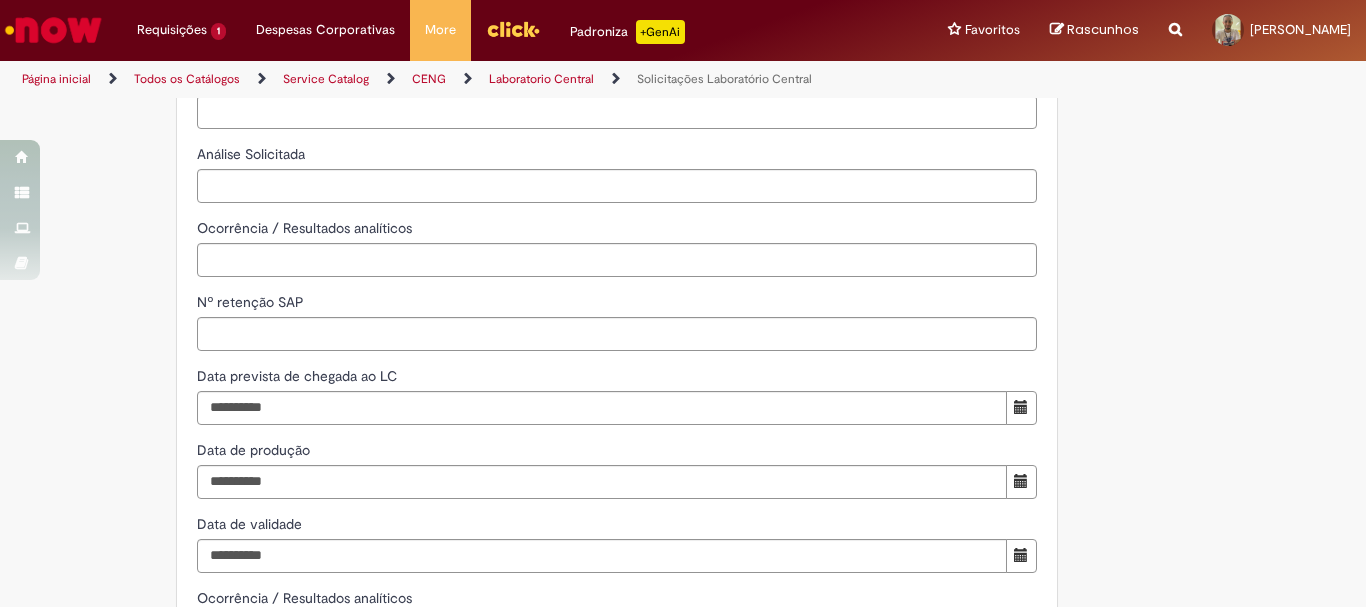 scroll, scrollTop: 745, scrollLeft: 0, axis: vertical 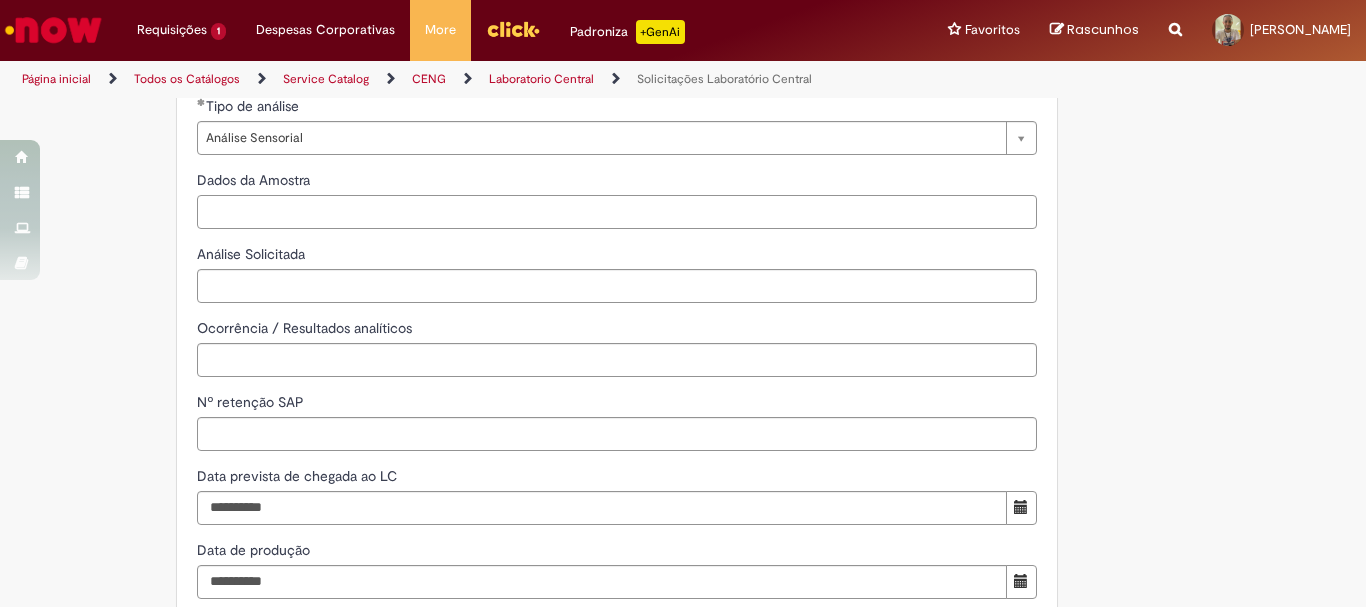 click on "Dados da Amostra" at bounding box center (617, 212) 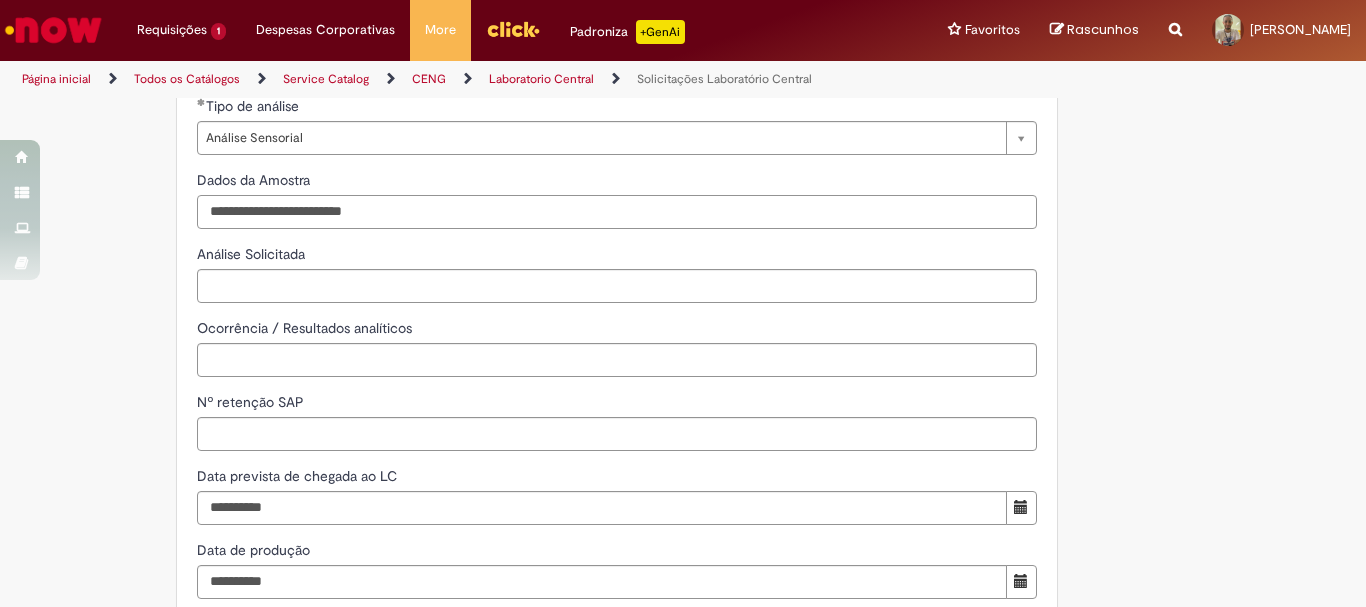 type on "**********" 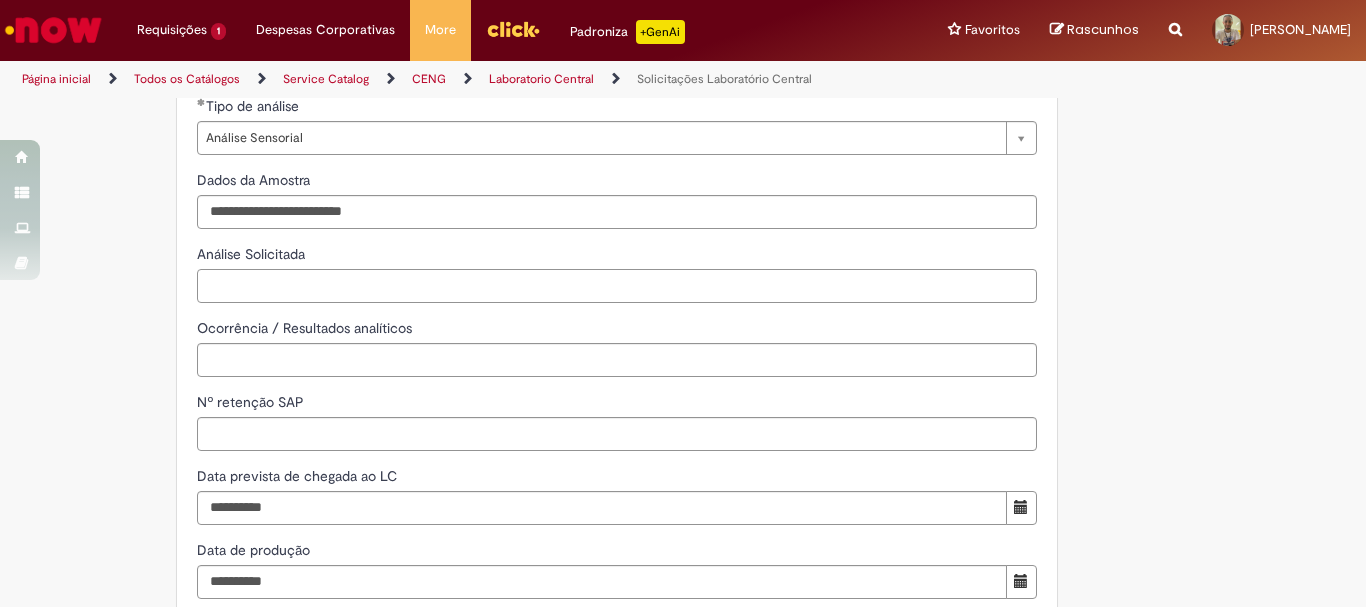 click on "Análise Solicitada" at bounding box center [617, 286] 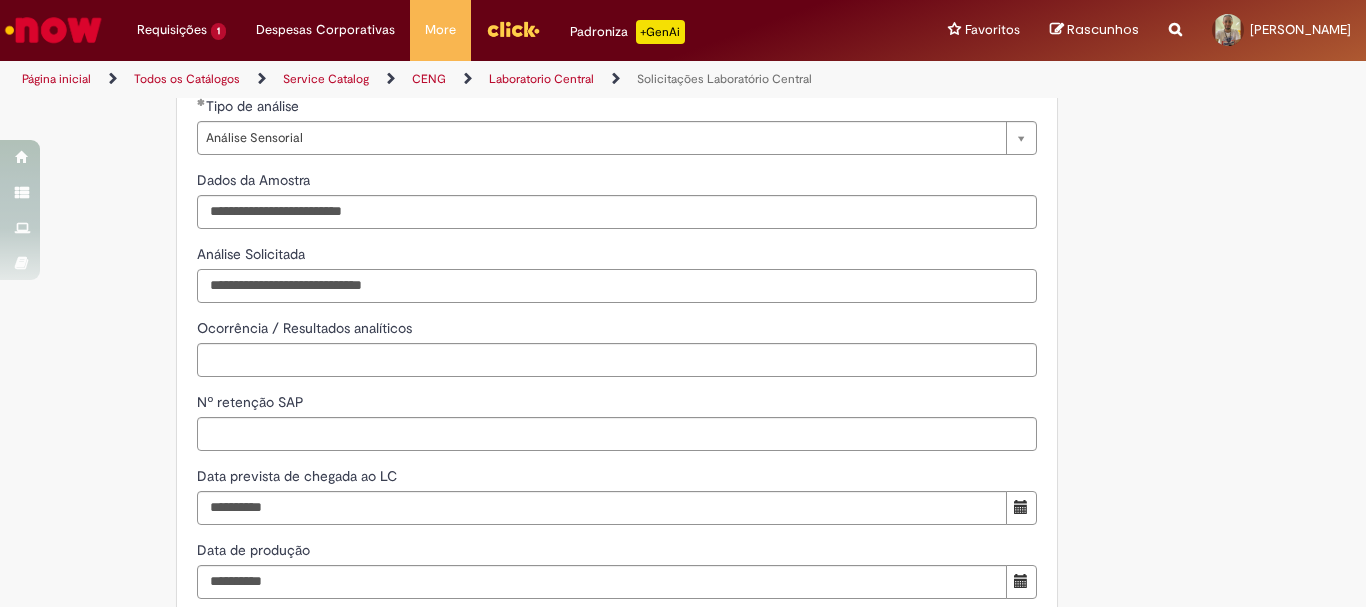 type on "**********" 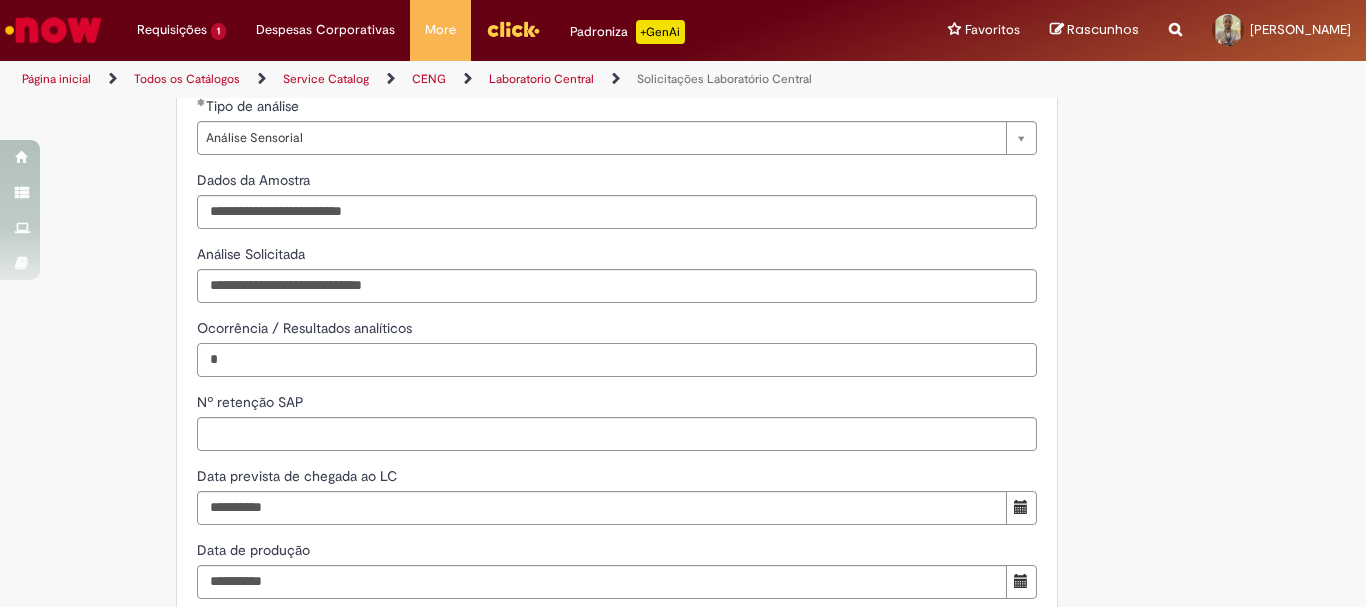 type on "*" 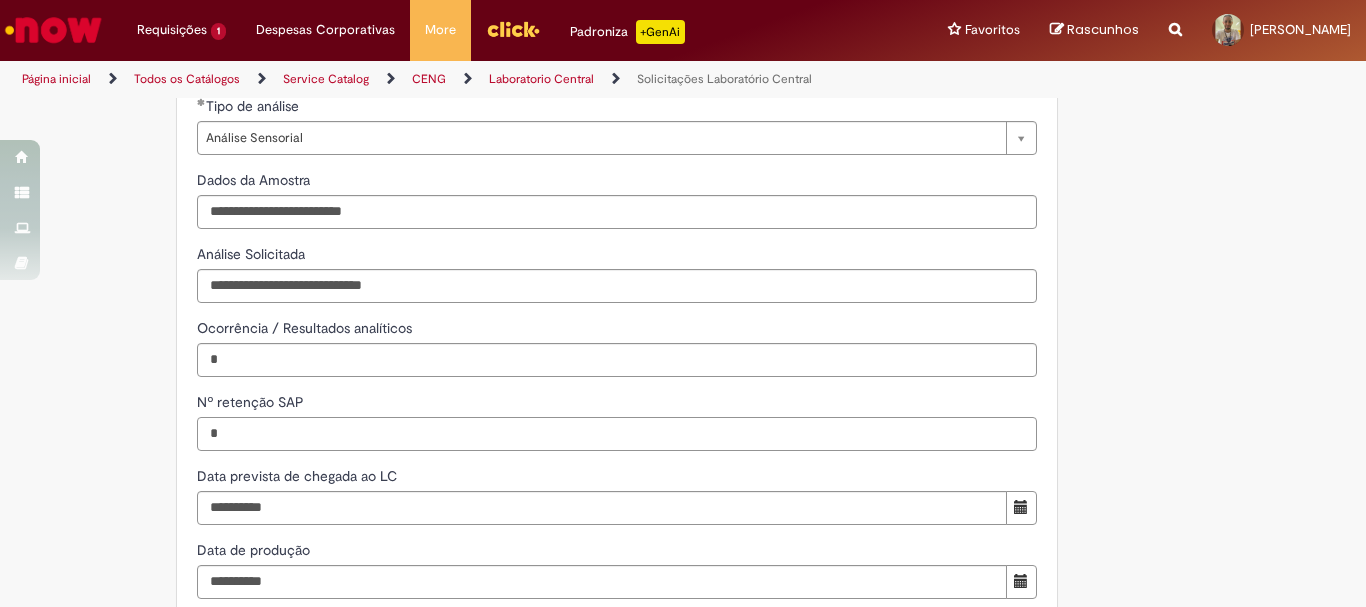 type on "*" 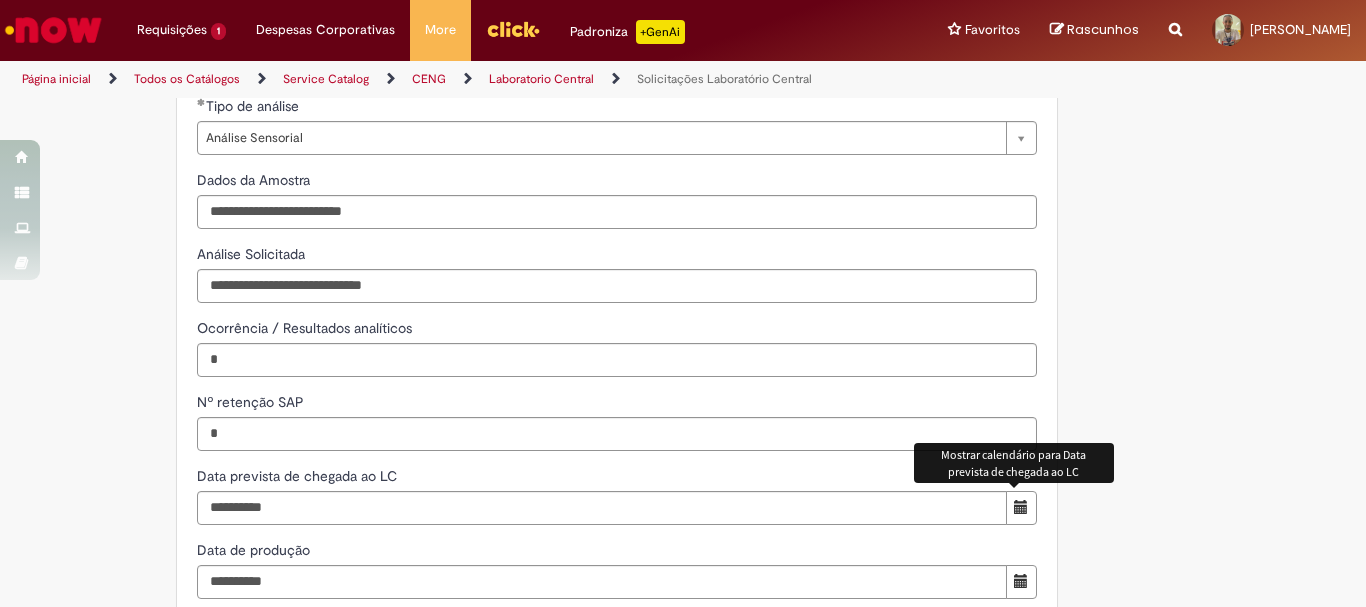 click at bounding box center [1021, 508] 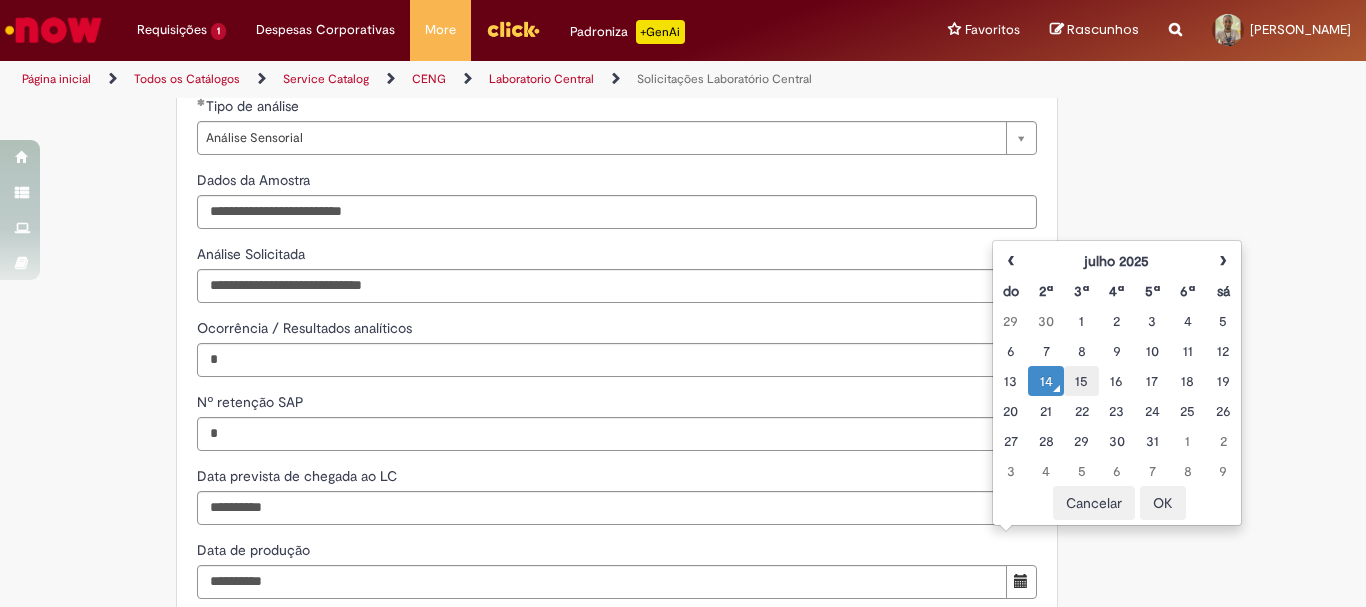 click on "15" at bounding box center [1081, 381] 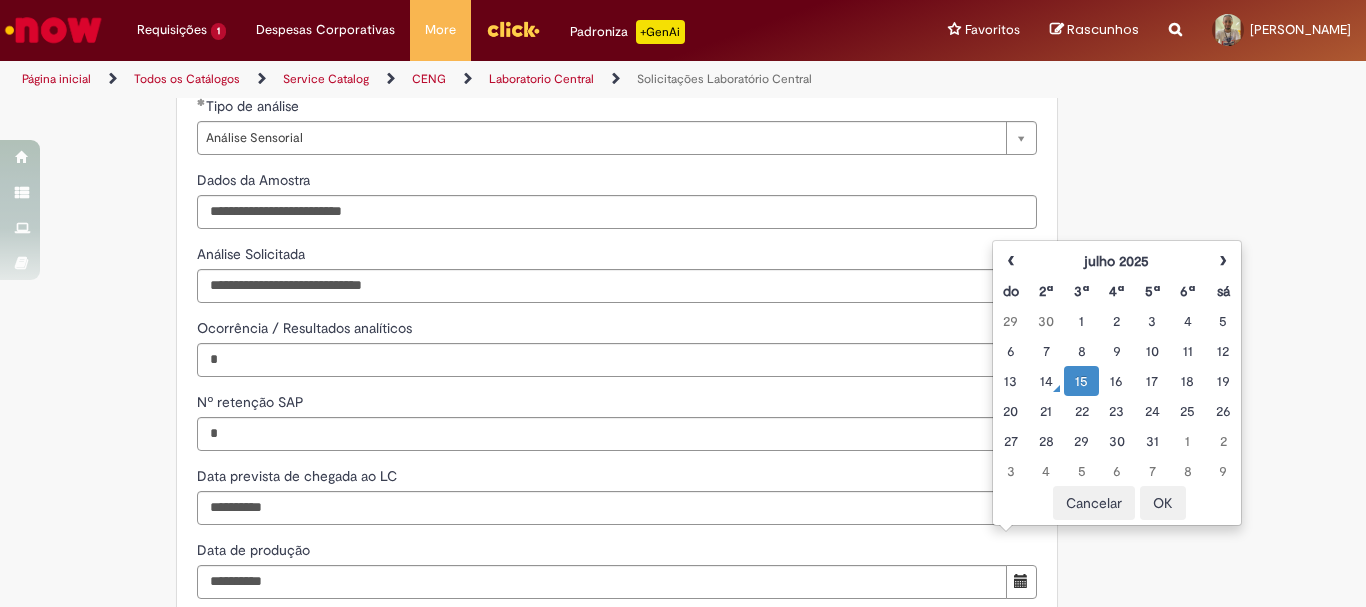 click on "Tire dúvidas com LupiAssist    +GenAI
Oi! Eu sou LupiAssist, uma Inteligência Artificial Generativa em constante aprendizado   Meu conteúdo é monitorado para trazer uma melhor experiência
Dúvidas comuns:
Só mais um instante, estou consultando nossas bases de conhecimento  e escrevendo a melhor resposta pra você!
Title
Lorem ipsum dolor sit amet    Fazer uma nova pergunta
Gerei esta resposta utilizando IA Generativa em conjunto com os nossos padrões. Em caso de divergência, os documentos oficiais prevalecerão.
Saiba mais em:
Ou ligue para:
E aí, te ajudei?
Sim, obrigado!" at bounding box center (683, 562) 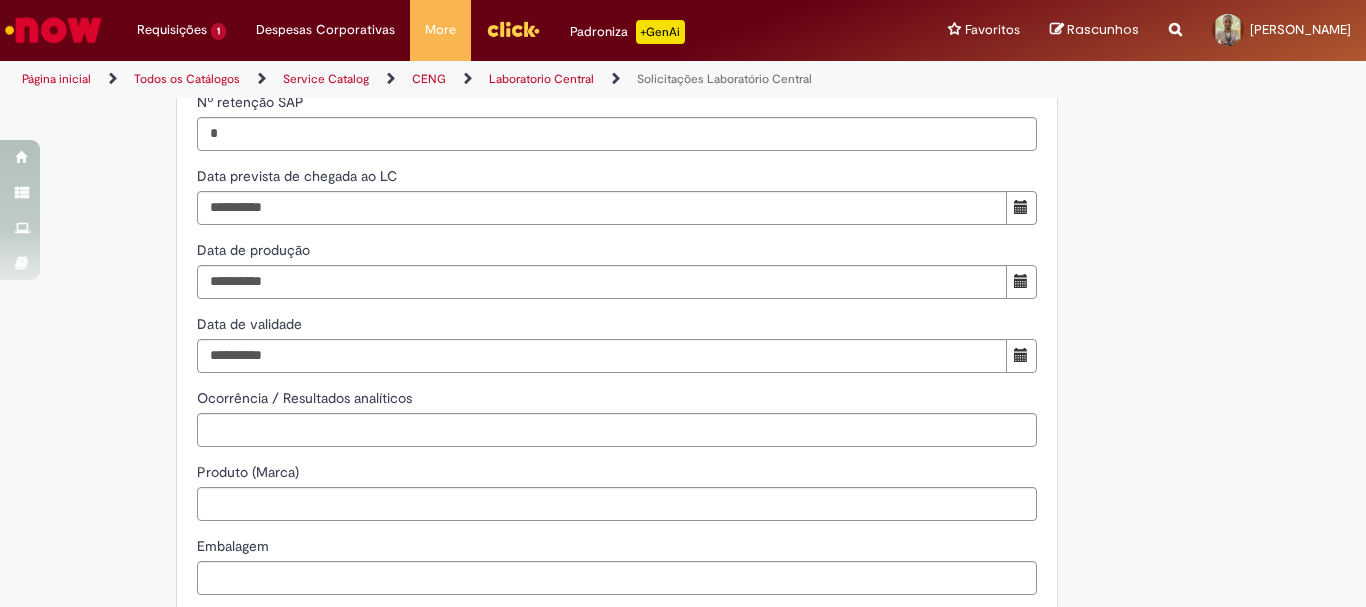 scroll, scrollTop: 1145, scrollLeft: 0, axis: vertical 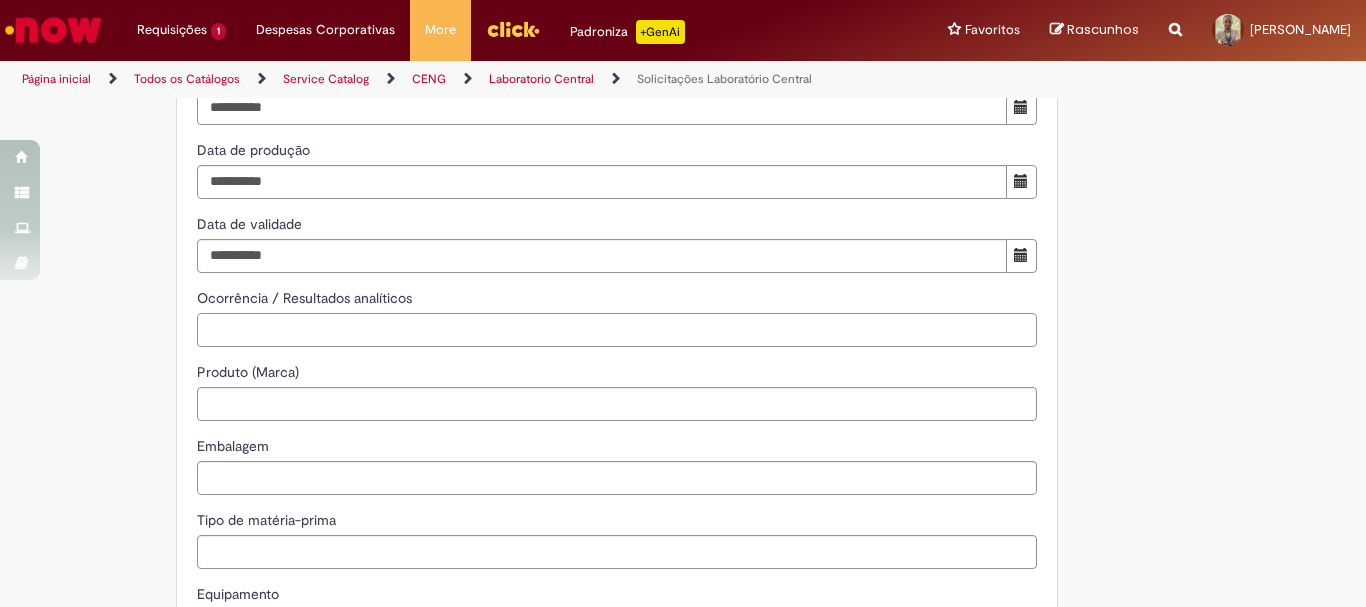 click on "Ocorrência / Resultados analíticos" at bounding box center (617, 330) 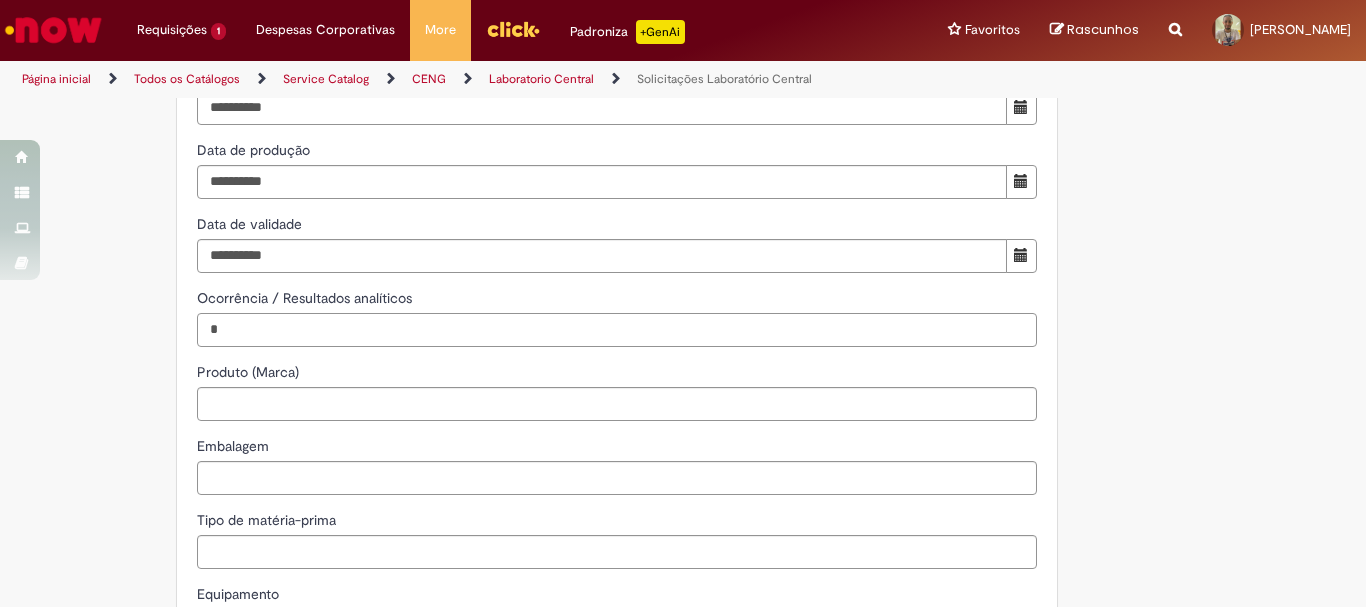 type on "*" 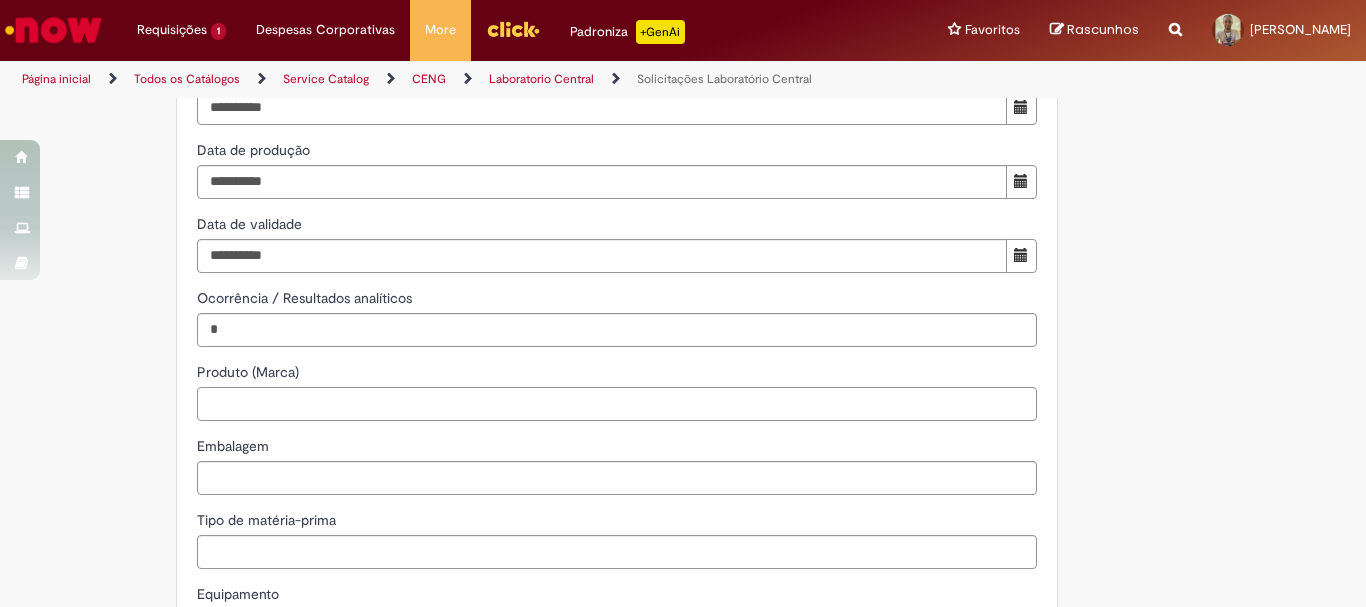 type on "*" 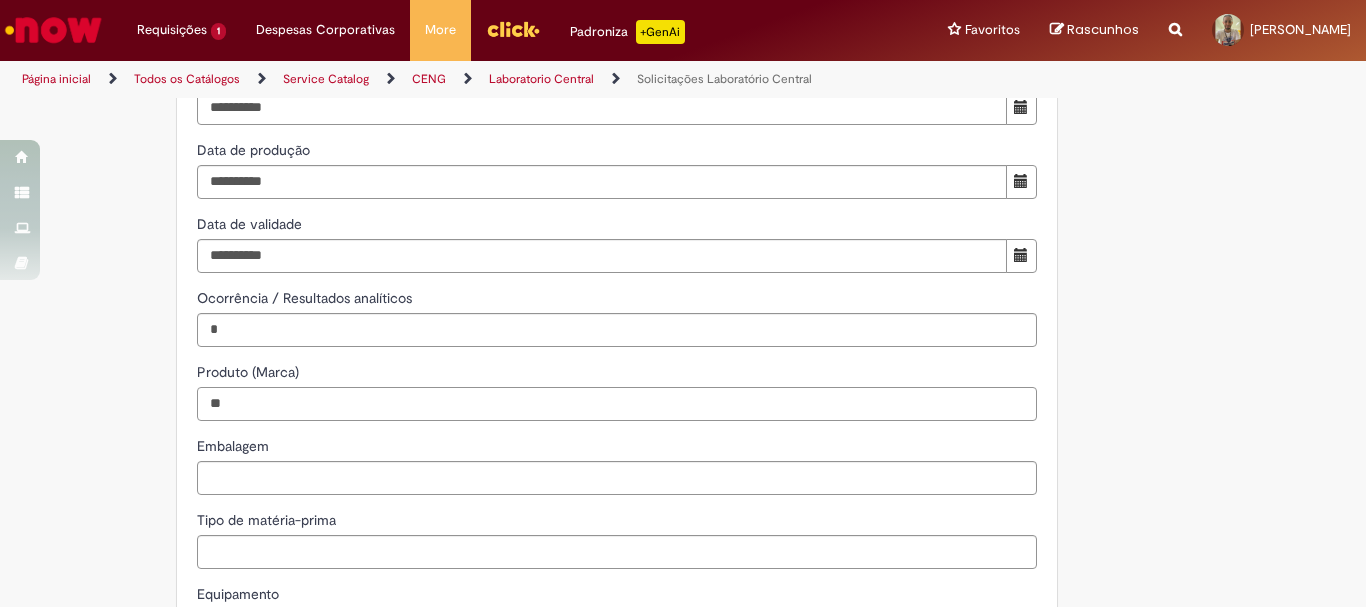 type on "**" 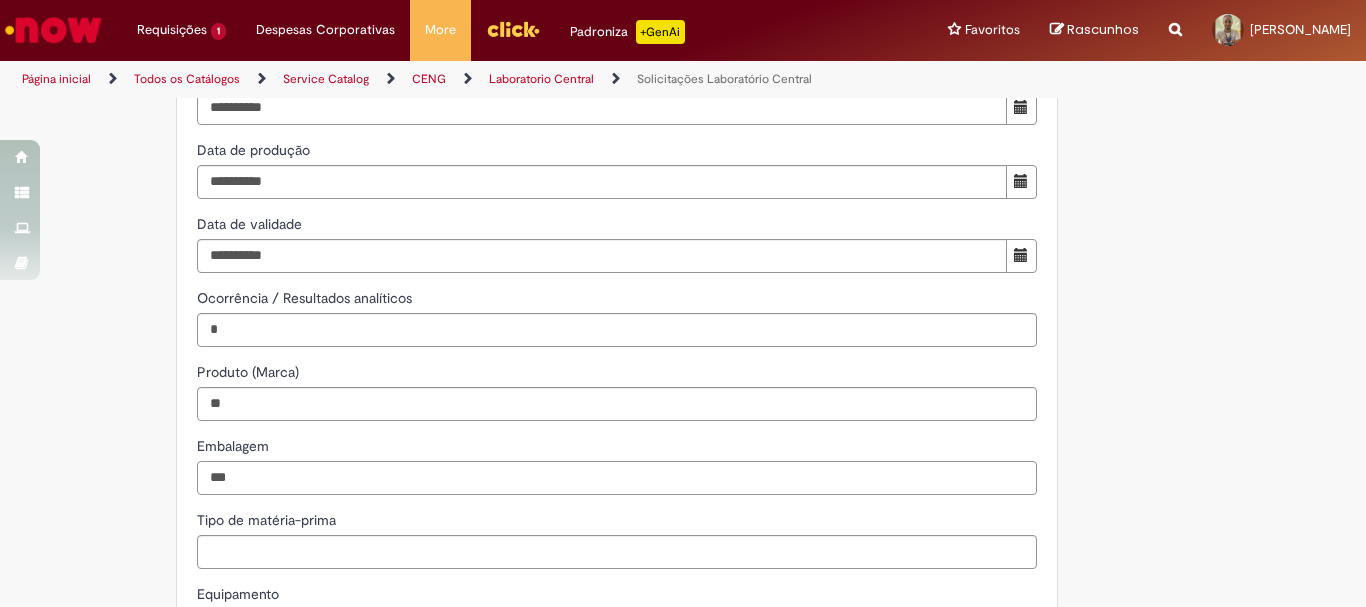 type on "***" 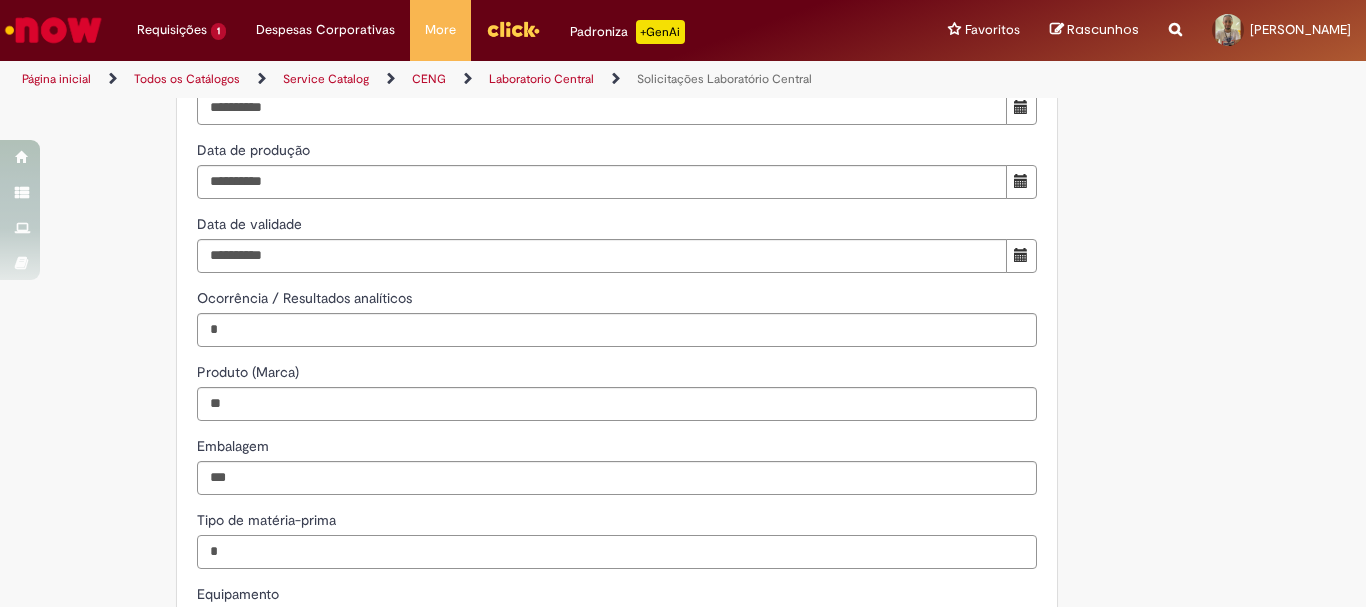 type on "*" 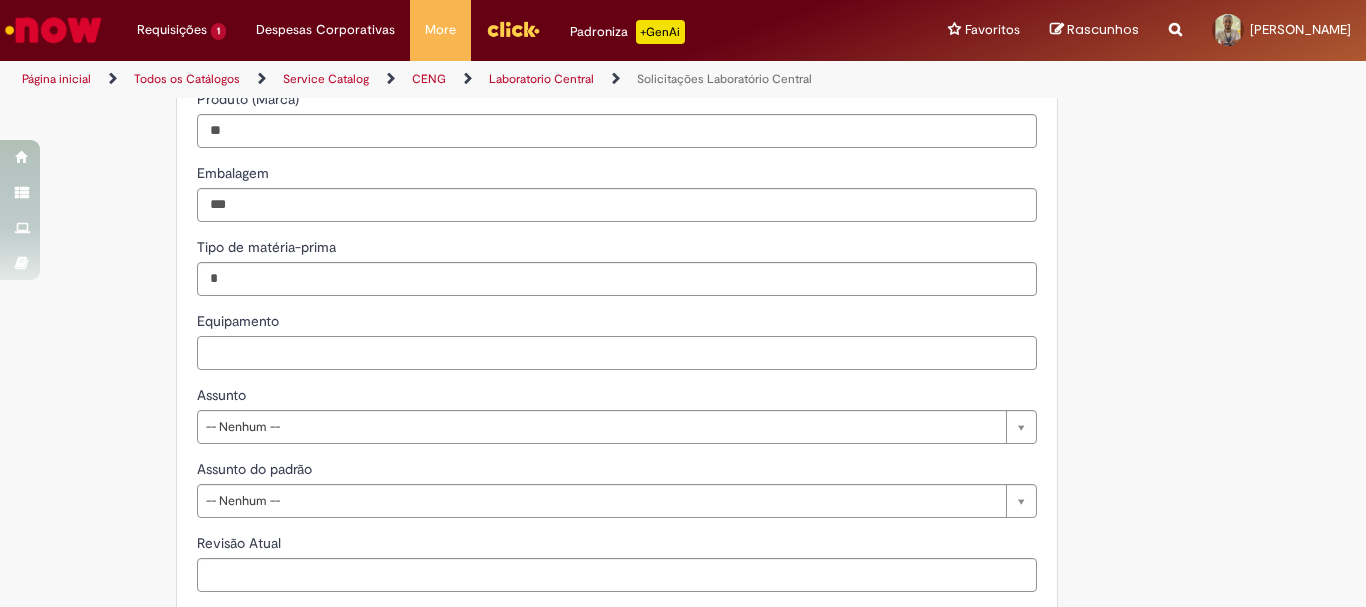 scroll, scrollTop: 1518, scrollLeft: 0, axis: vertical 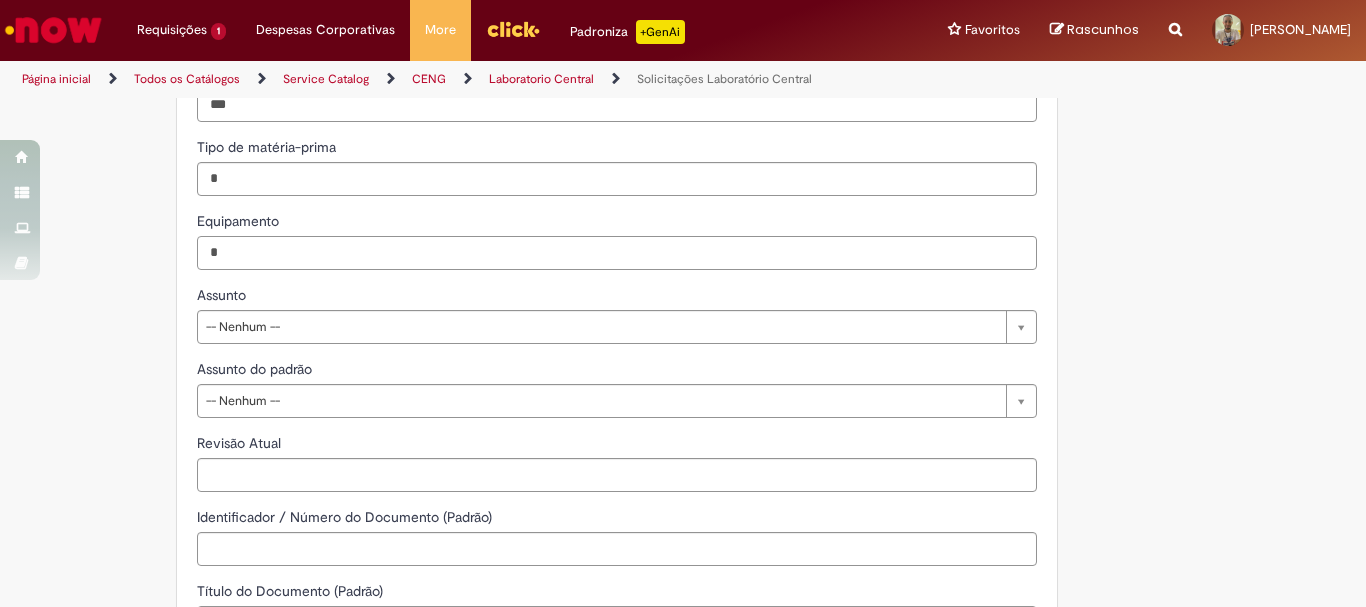 type on "*" 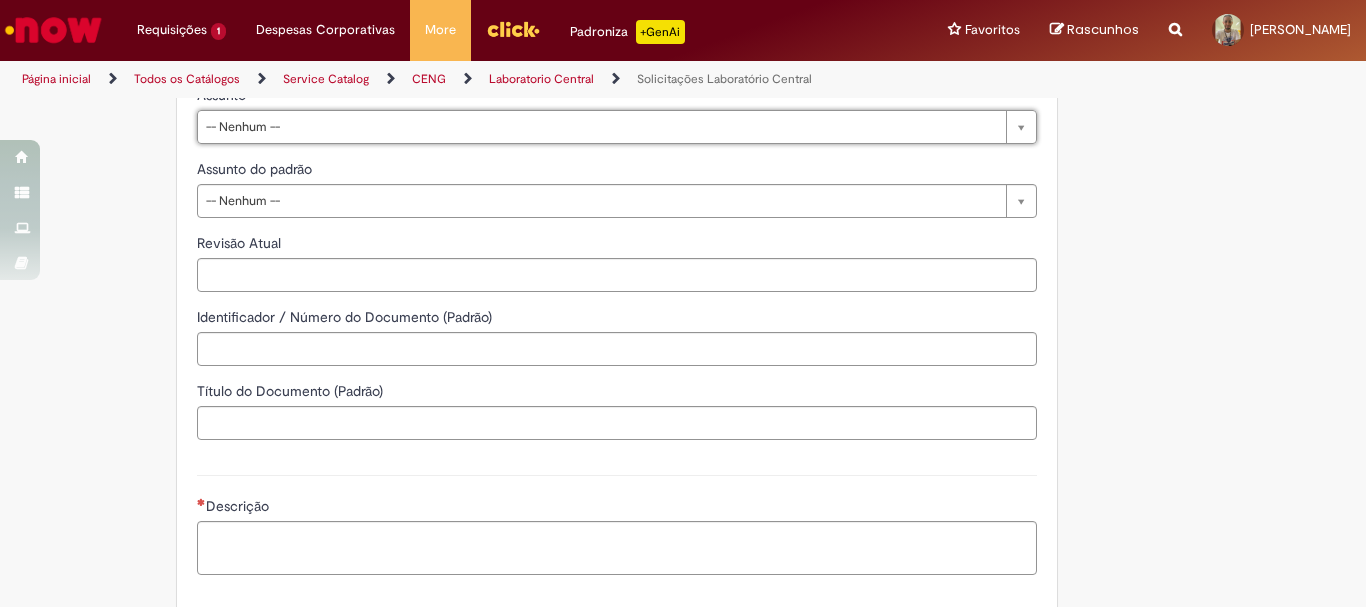scroll, scrollTop: 1818, scrollLeft: 0, axis: vertical 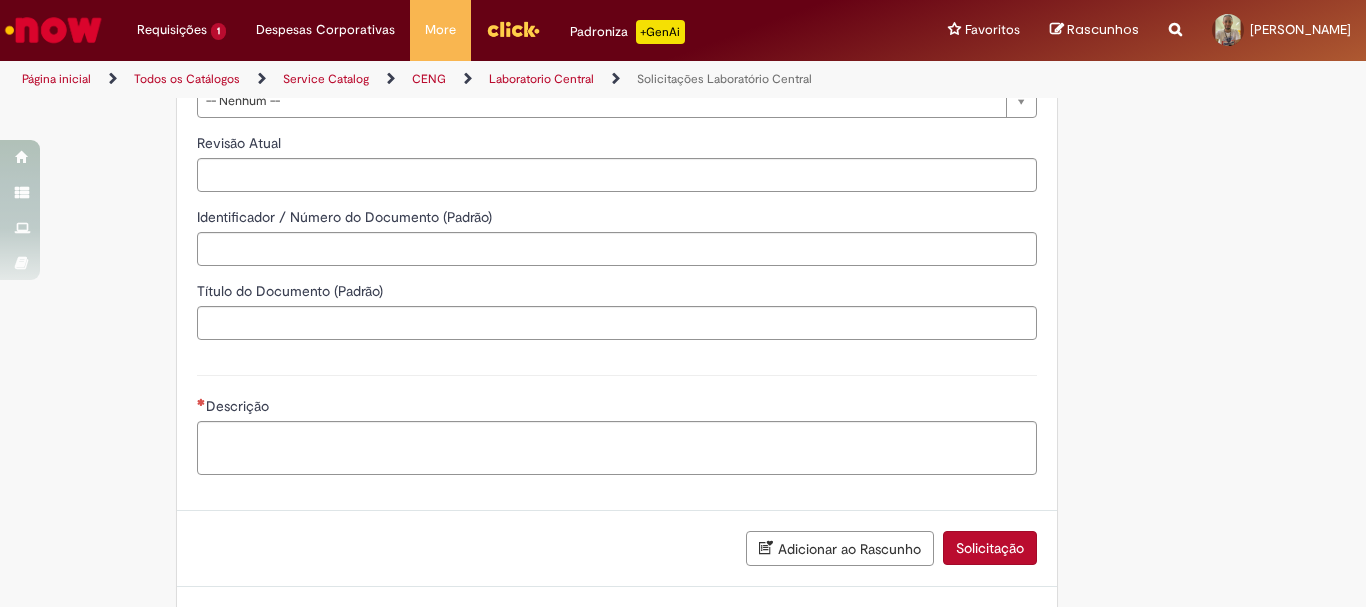 click on "**********" at bounding box center (585, -512) 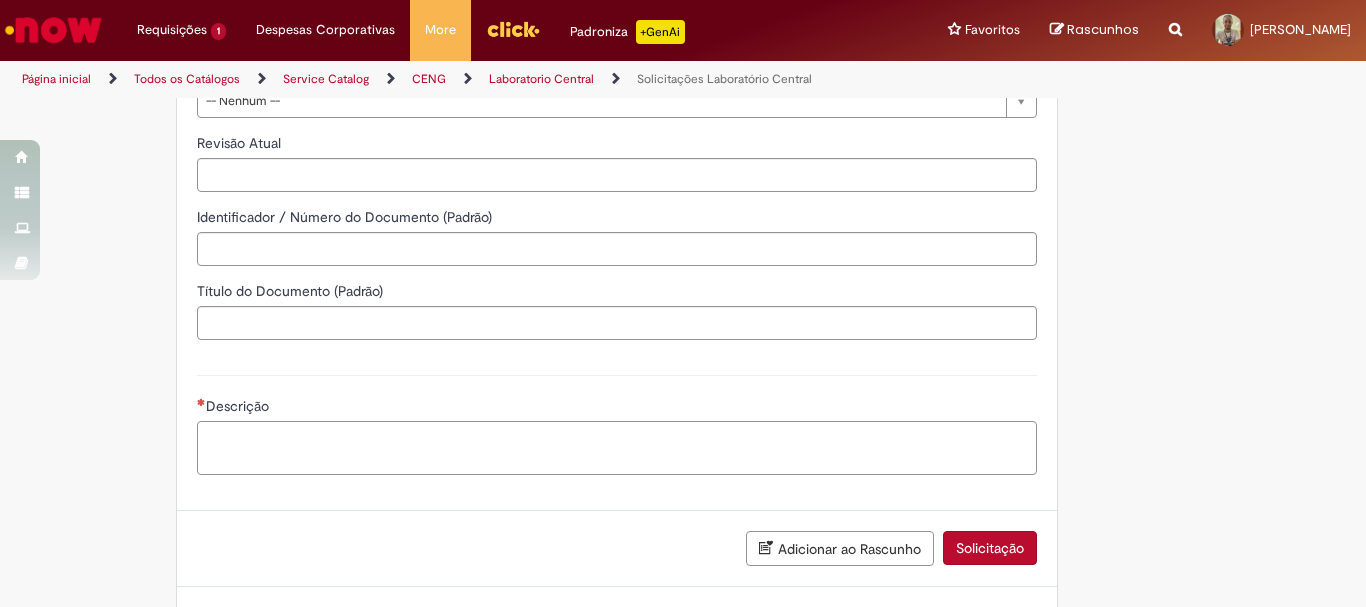 click on "Descrição" at bounding box center [617, 448] 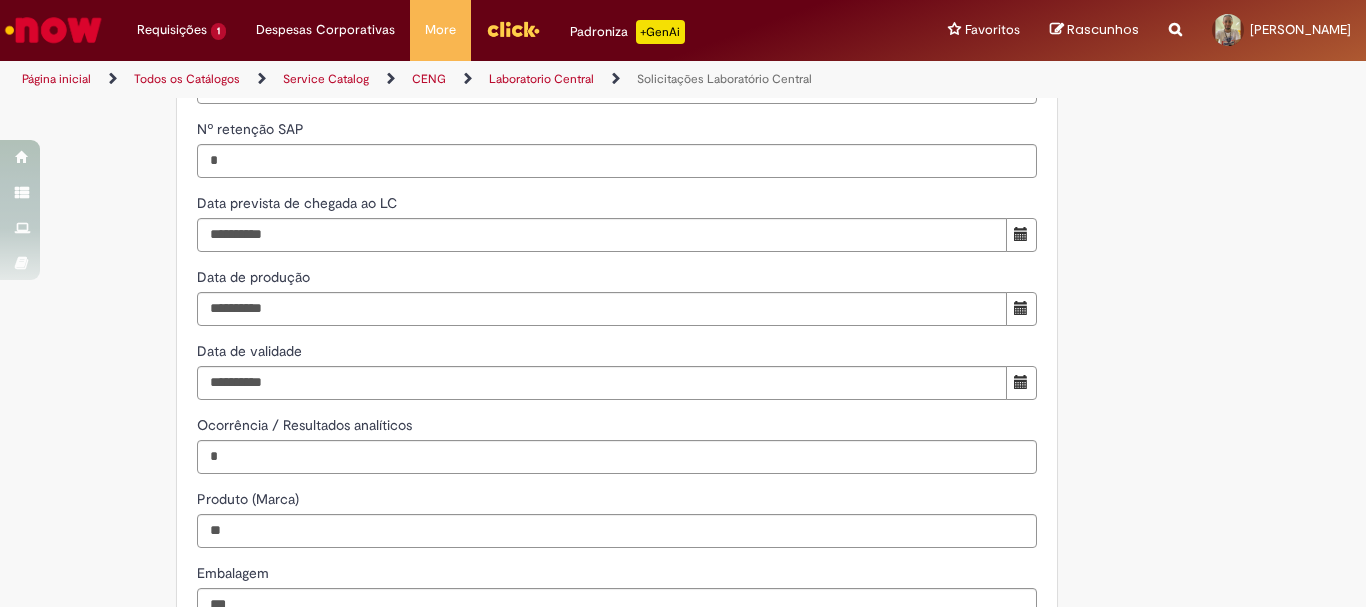 scroll, scrollTop: 918, scrollLeft: 0, axis: vertical 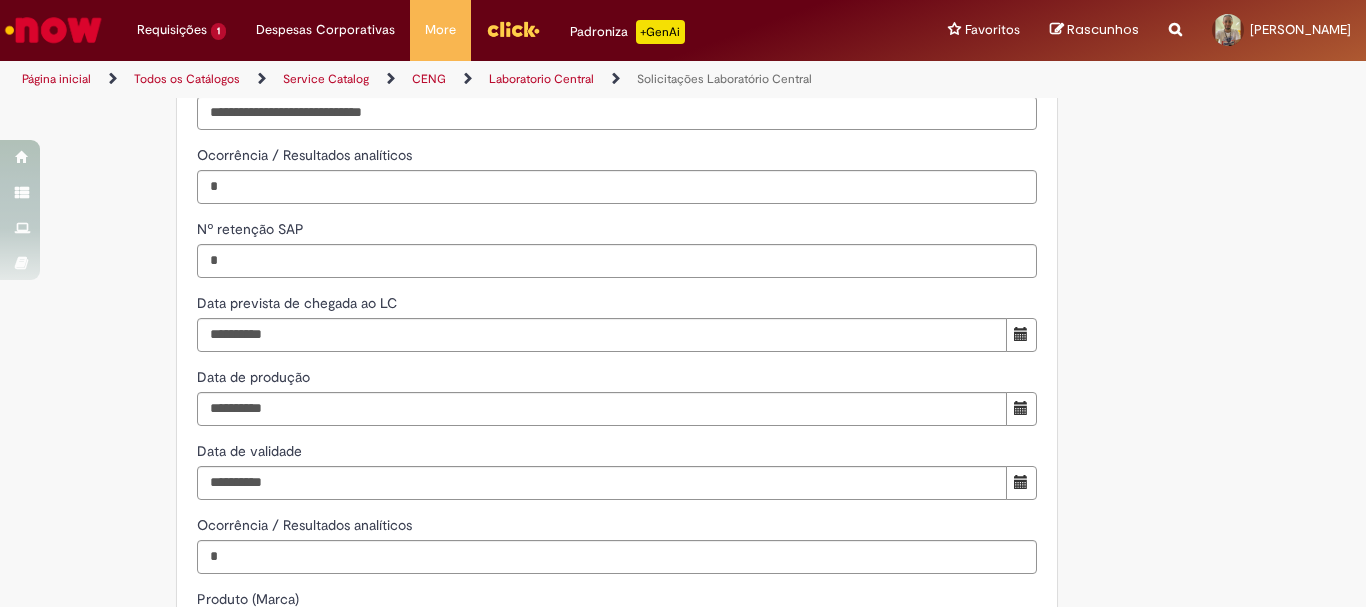 type on "**********" 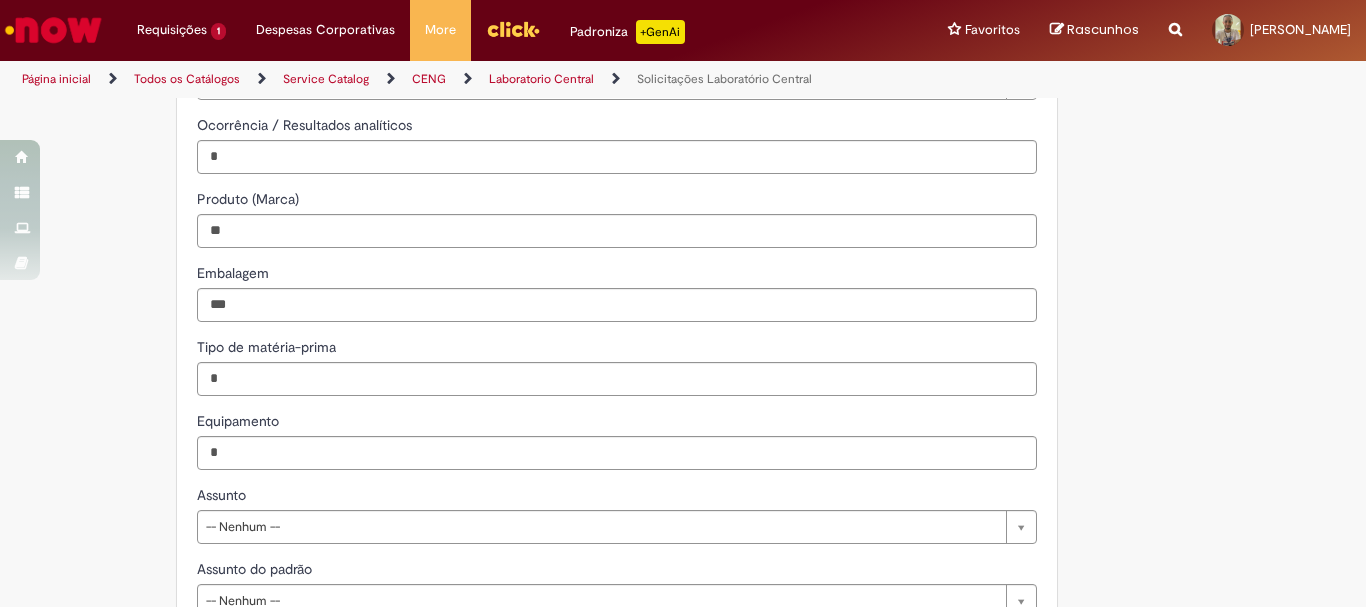 scroll, scrollTop: 1518, scrollLeft: 0, axis: vertical 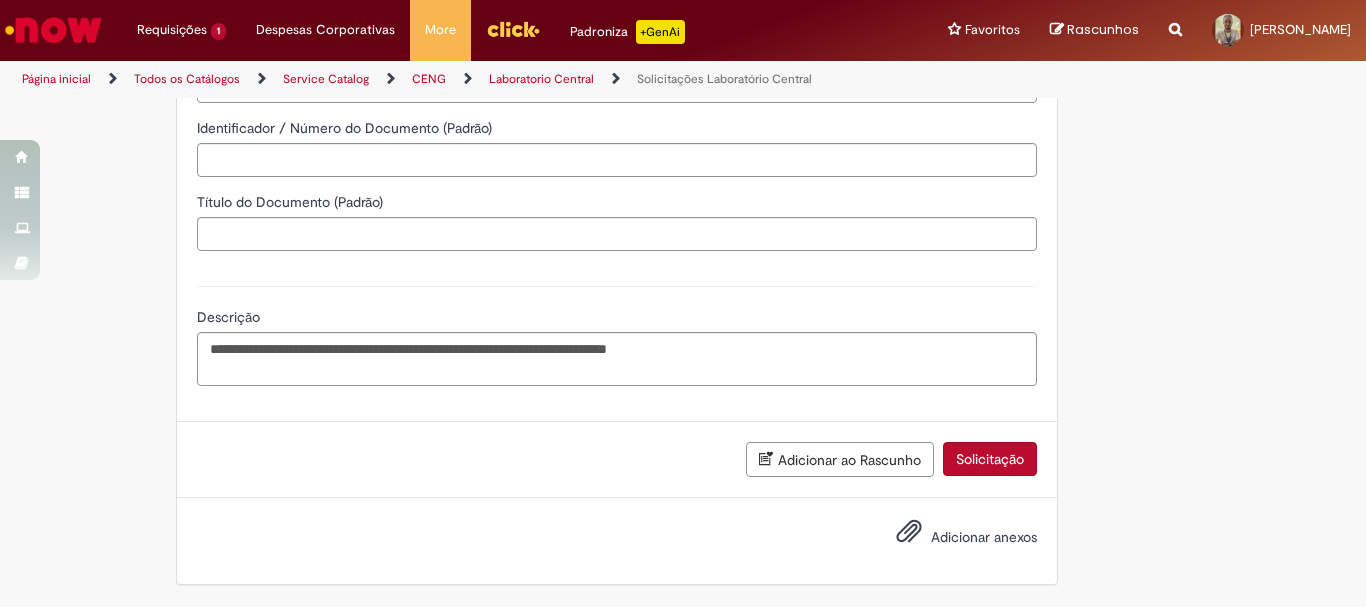 click on "Solicitação" at bounding box center [990, 459] 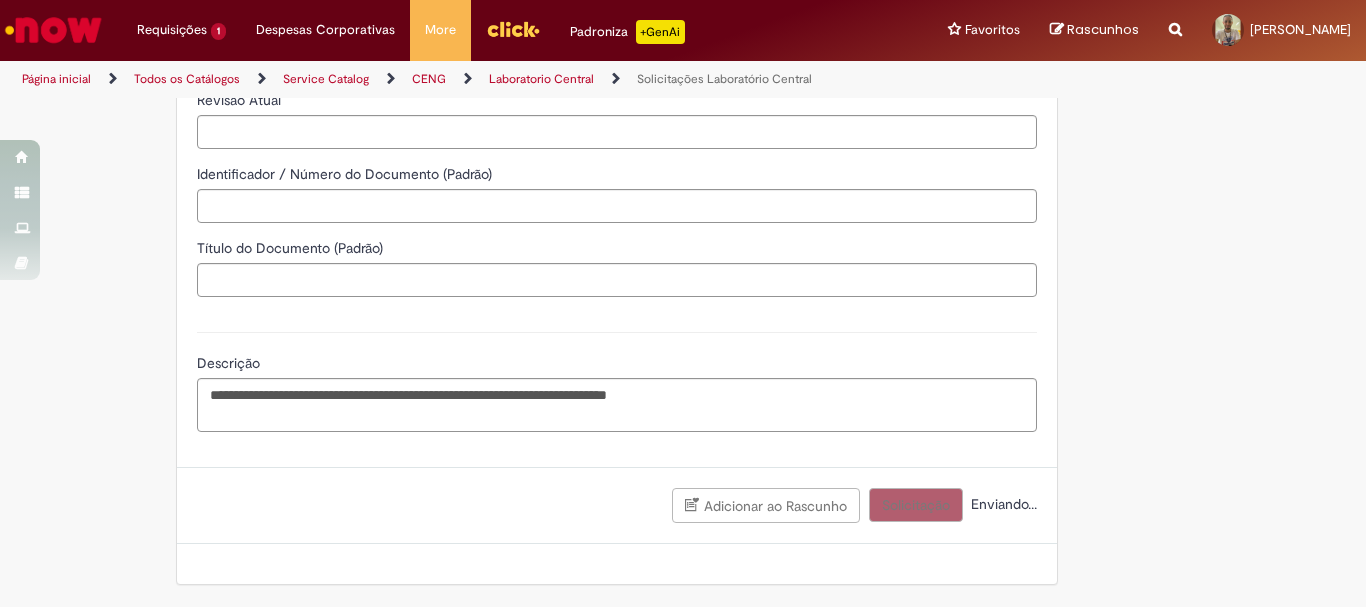 scroll, scrollTop: 1861, scrollLeft: 0, axis: vertical 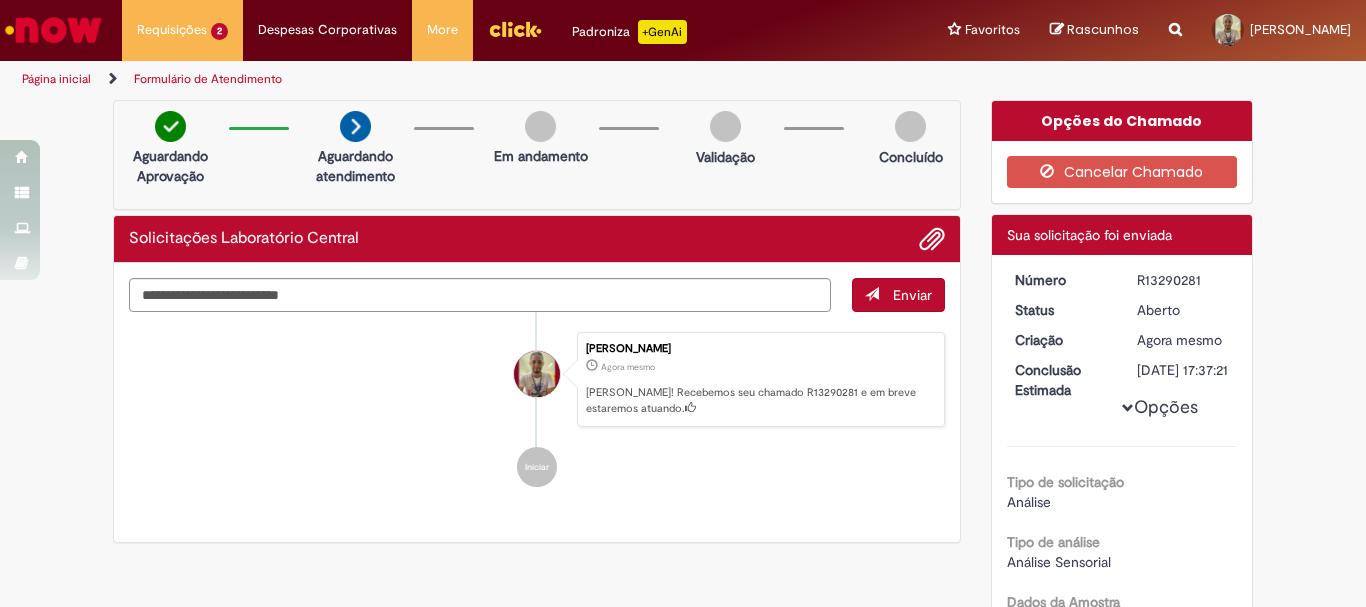 drag, startPoint x: 1129, startPoint y: 278, endPoint x: 1195, endPoint y: 285, distance: 66.37017 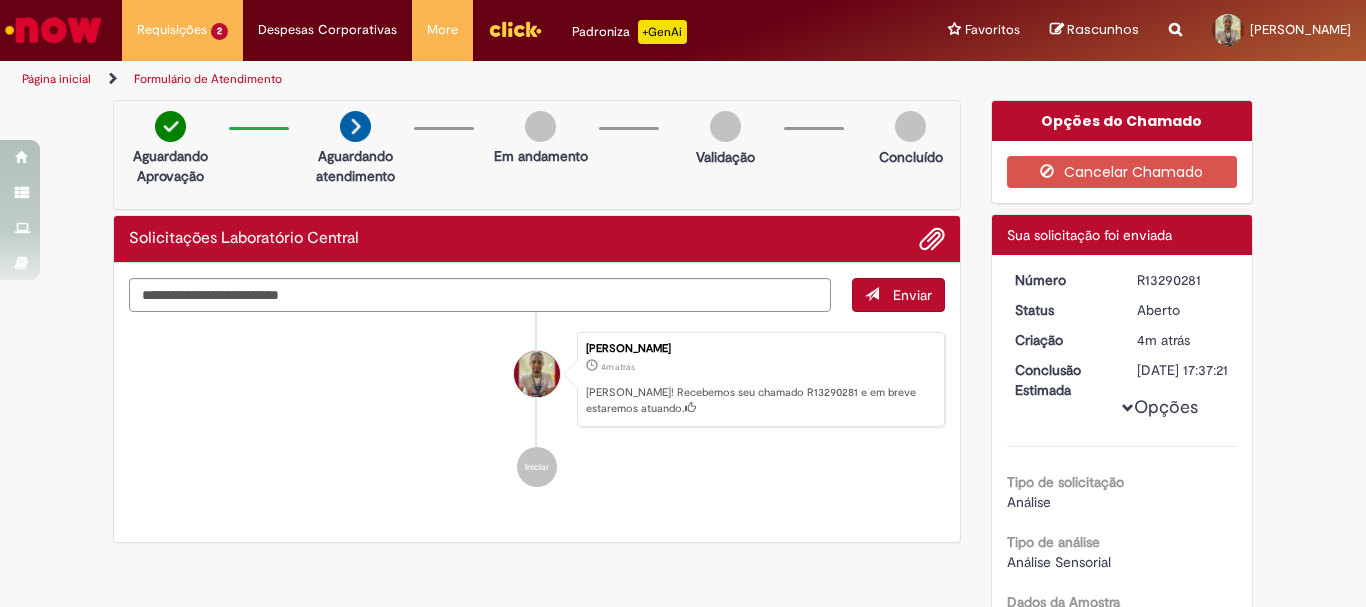 click on "Página inicial" at bounding box center [56, 79] 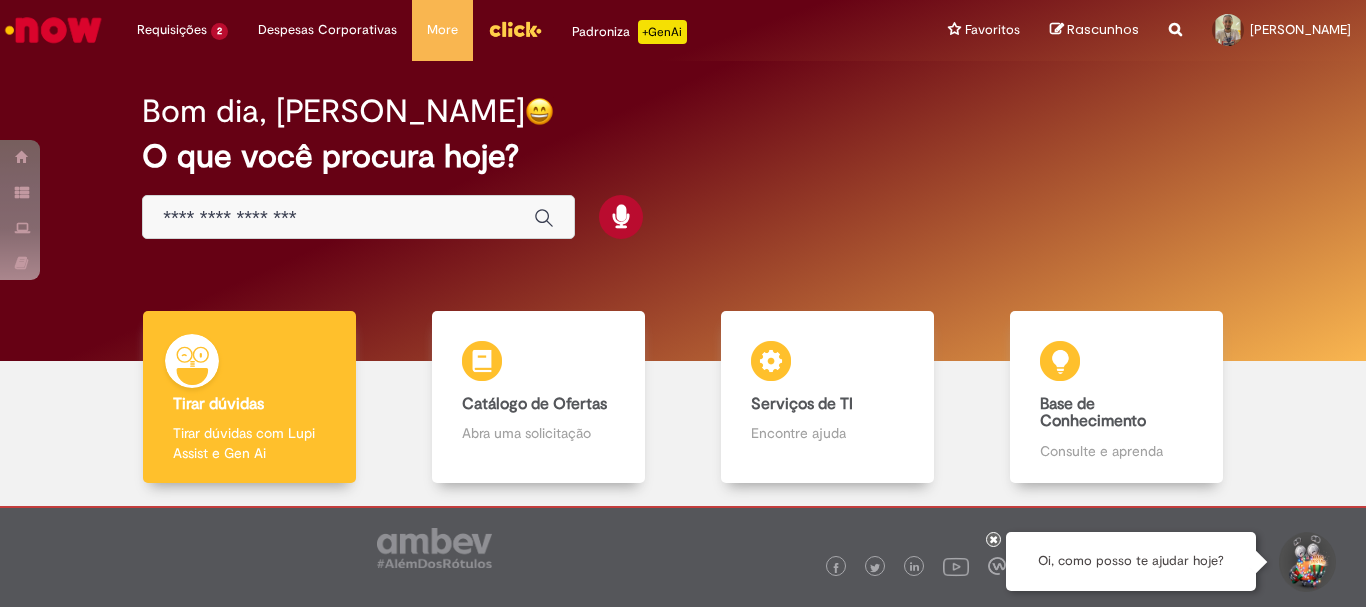 scroll, scrollTop: 98, scrollLeft: 0, axis: vertical 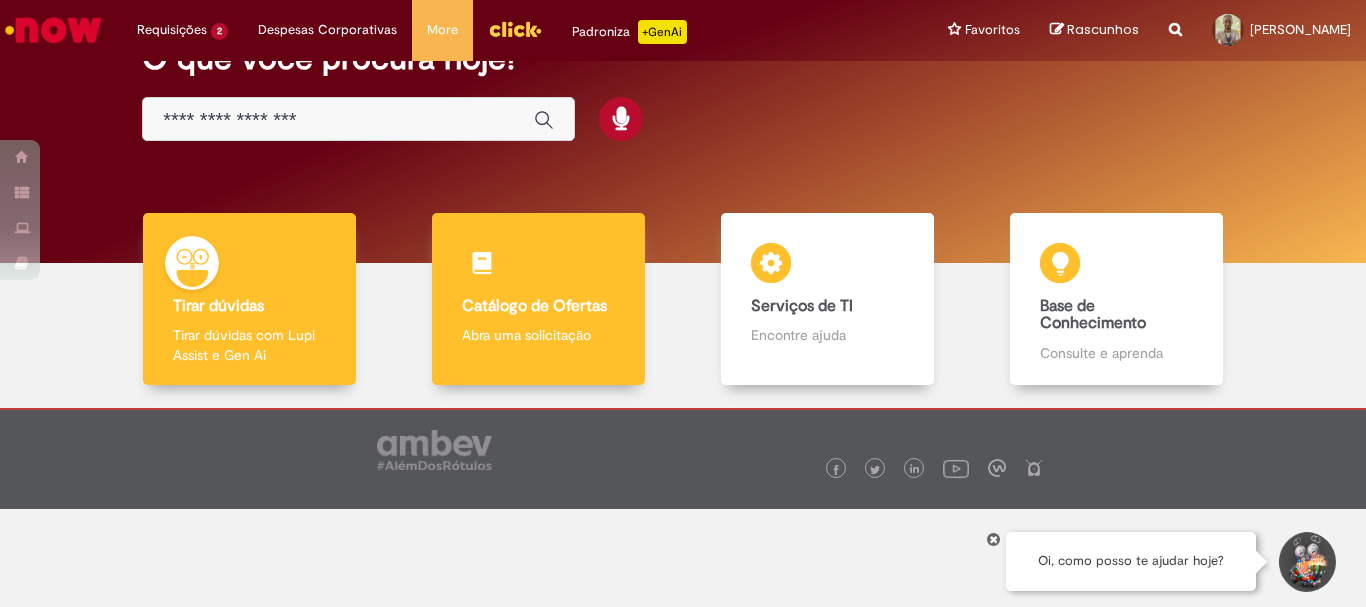 click on "Catálogo de Ofertas
Catálogo de Ofertas
Abra uma solicitação" at bounding box center (538, 299) 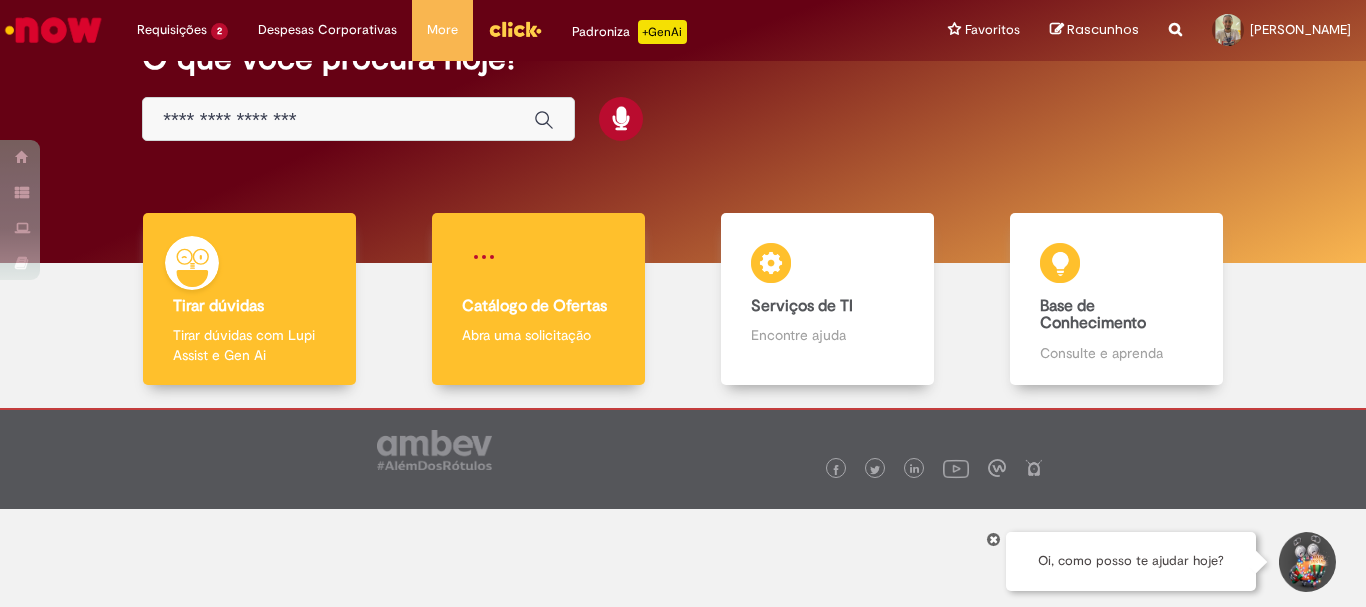 click on "Catálogo de Ofertas
Catálogo de Ofertas
Abra uma solicitação" at bounding box center (538, 299) 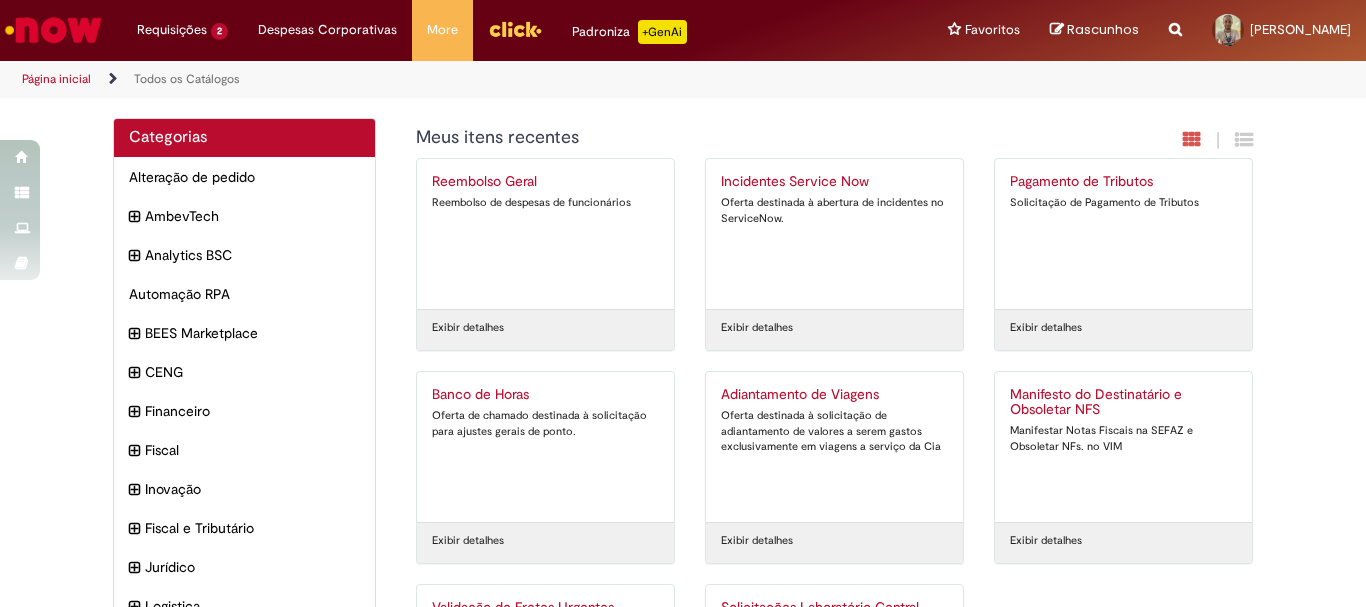 scroll, scrollTop: 214, scrollLeft: 0, axis: vertical 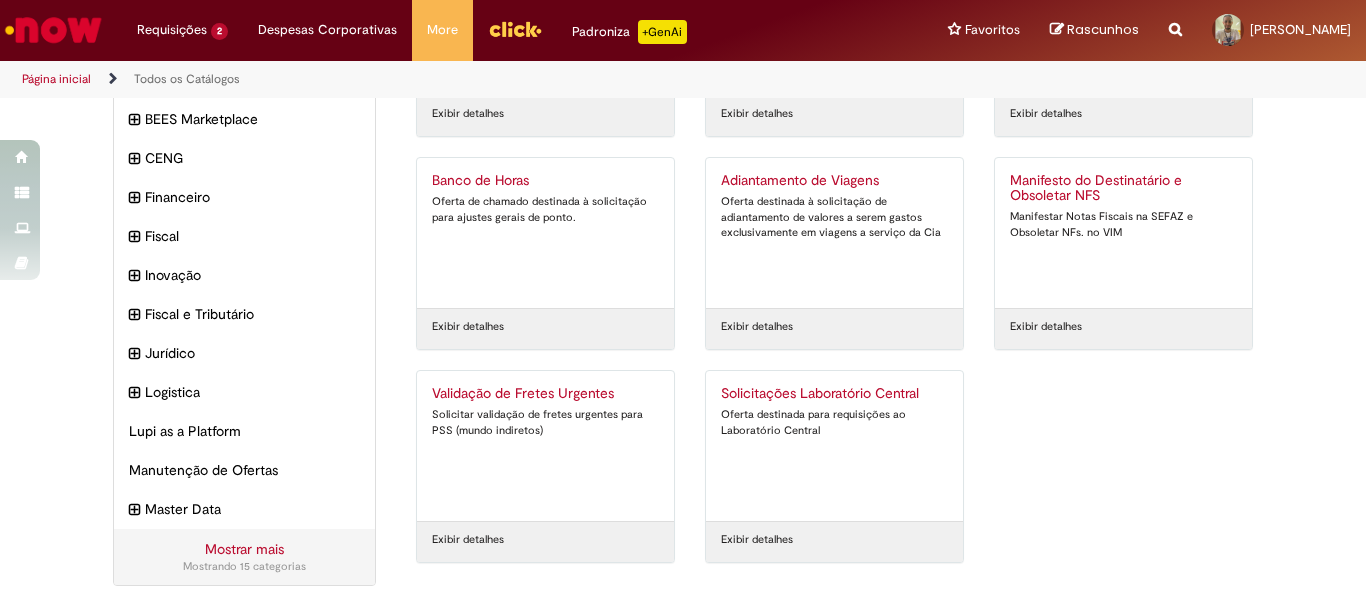 click on "Oferta destinada para requisições ao Laboratório Central" at bounding box center (834, 422) 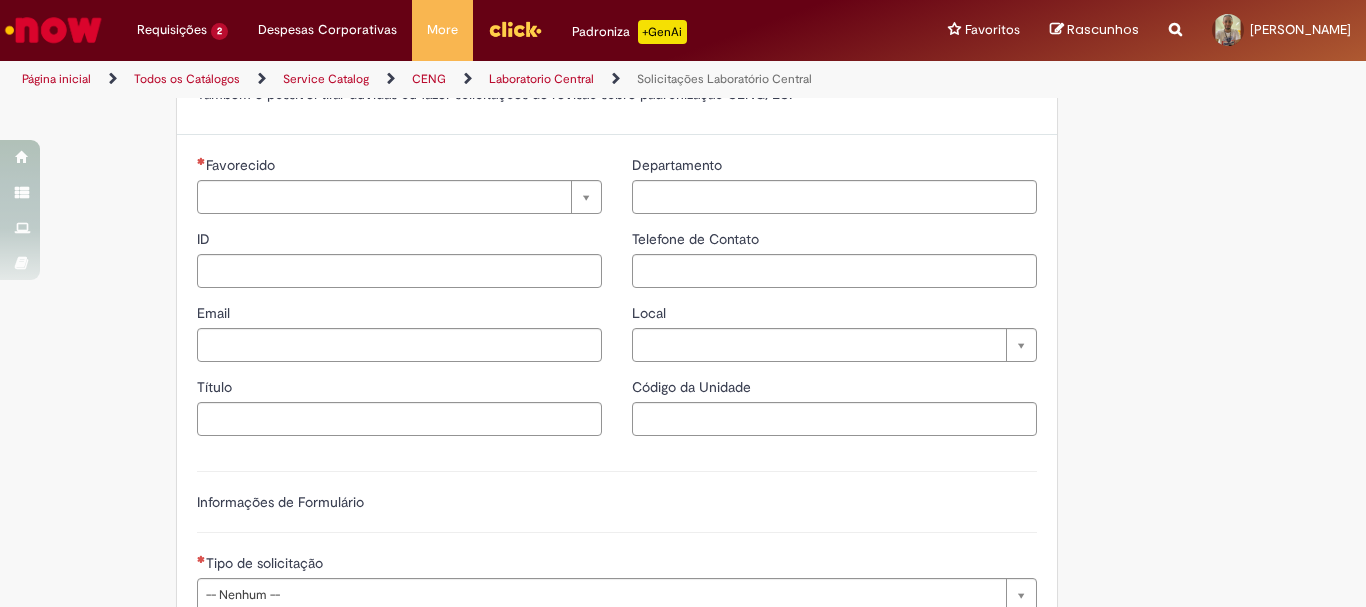 type on "********" 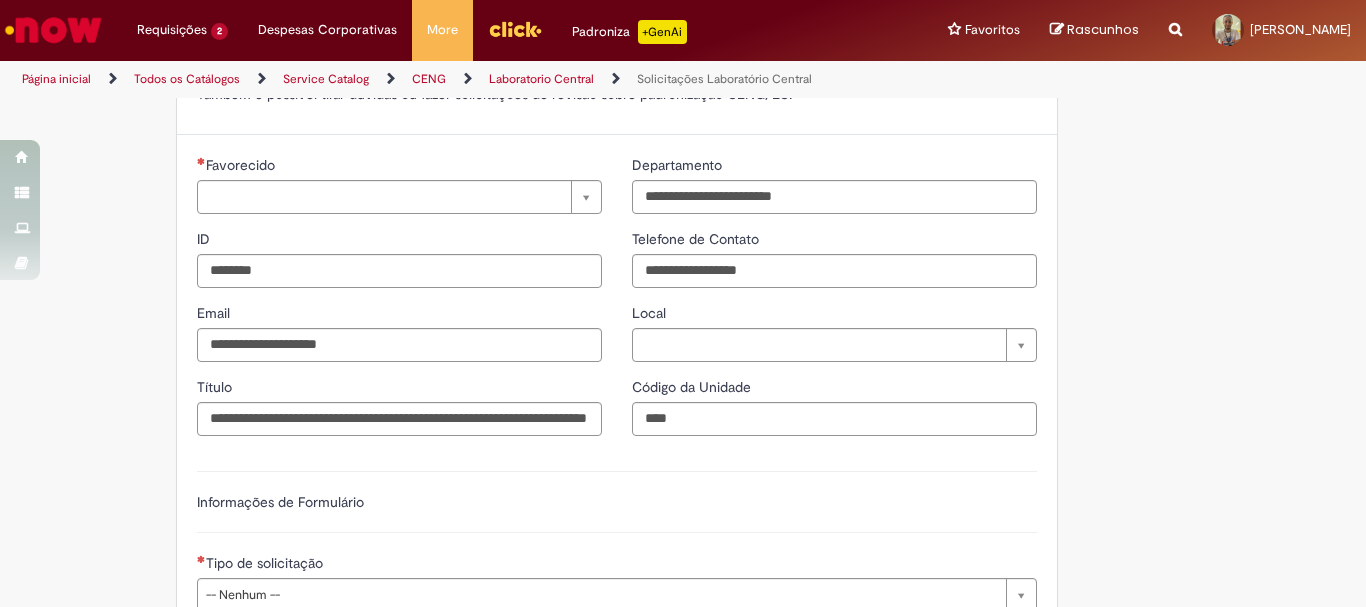 scroll, scrollTop: 0, scrollLeft: 0, axis: both 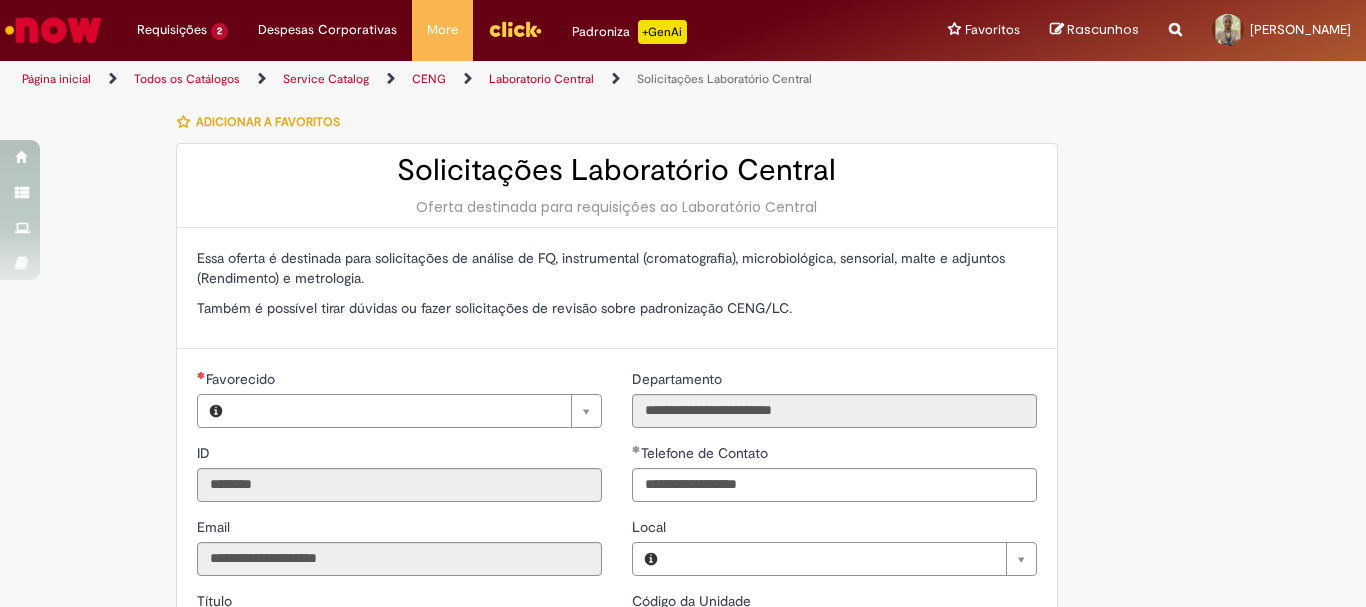 type on "**********" 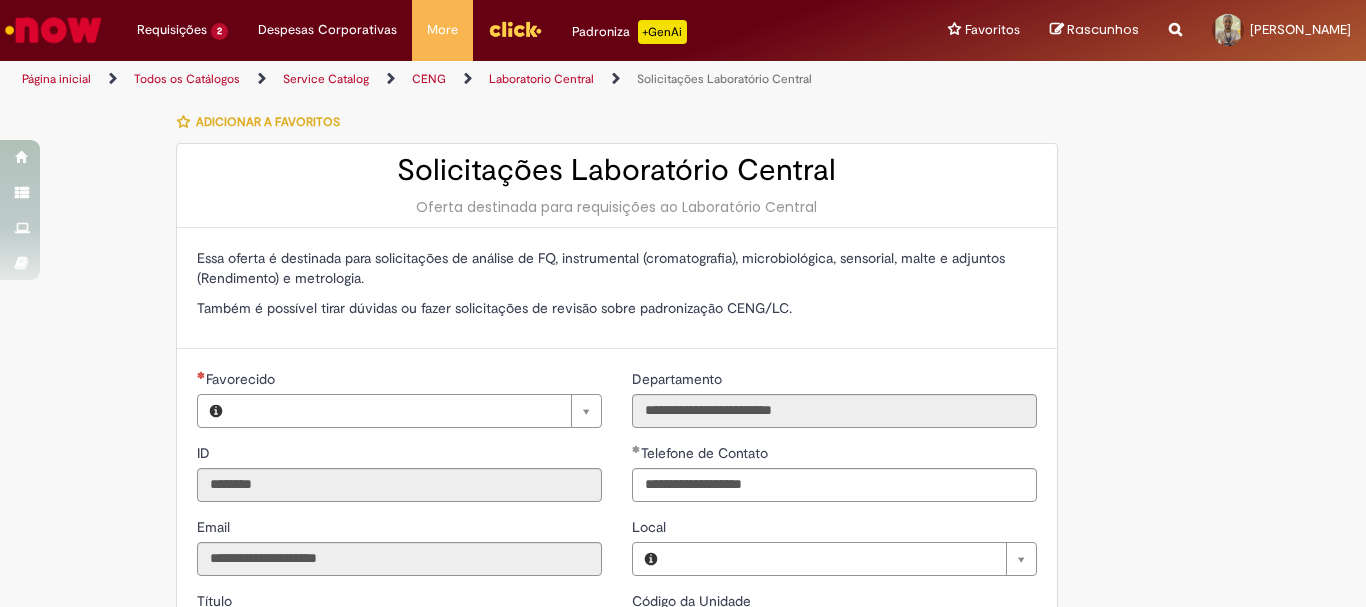 type on "**********" 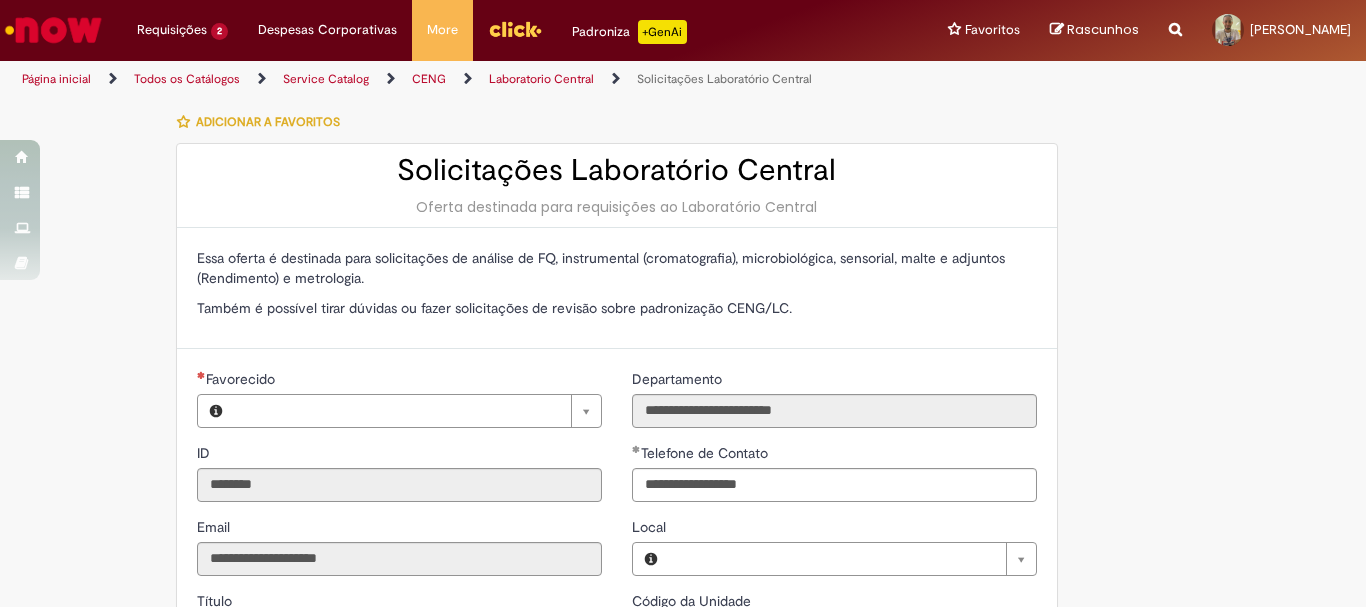 type on "**********" 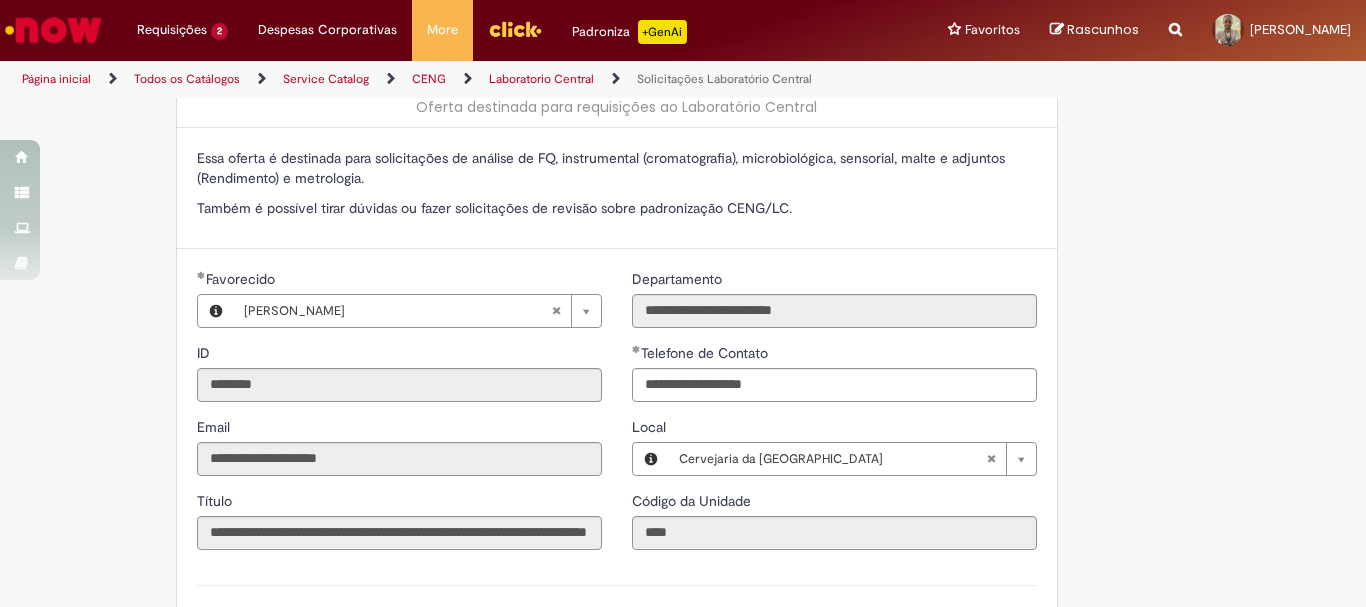 scroll, scrollTop: 400, scrollLeft: 0, axis: vertical 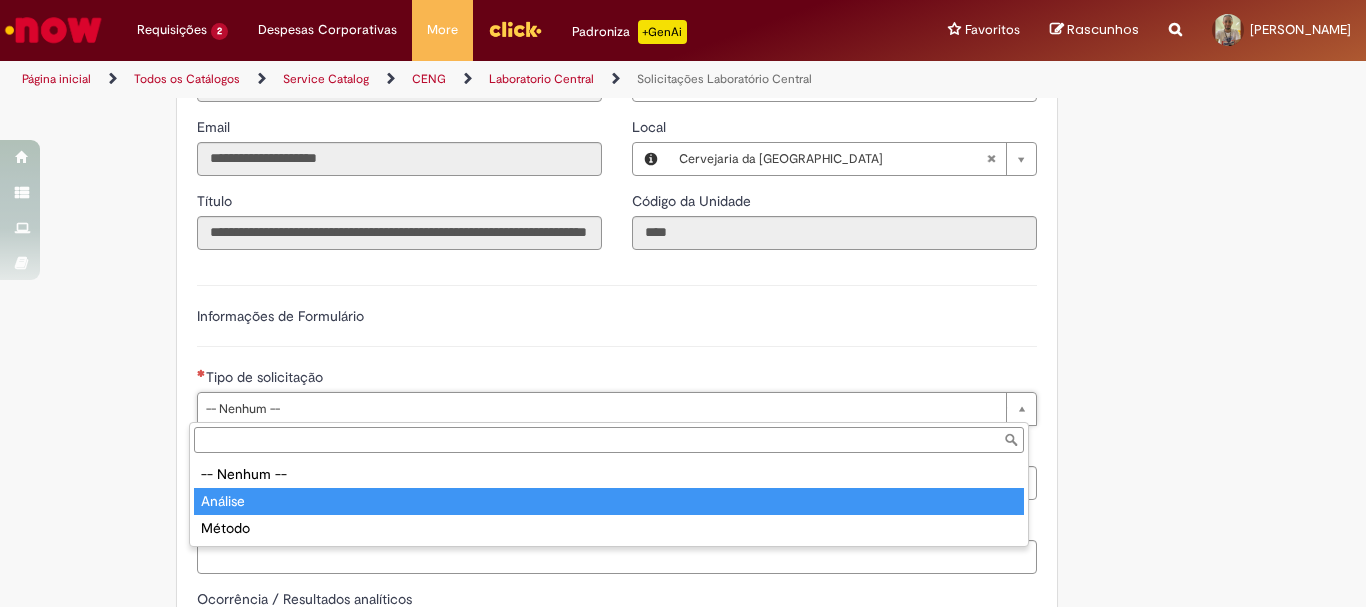 type on "*******" 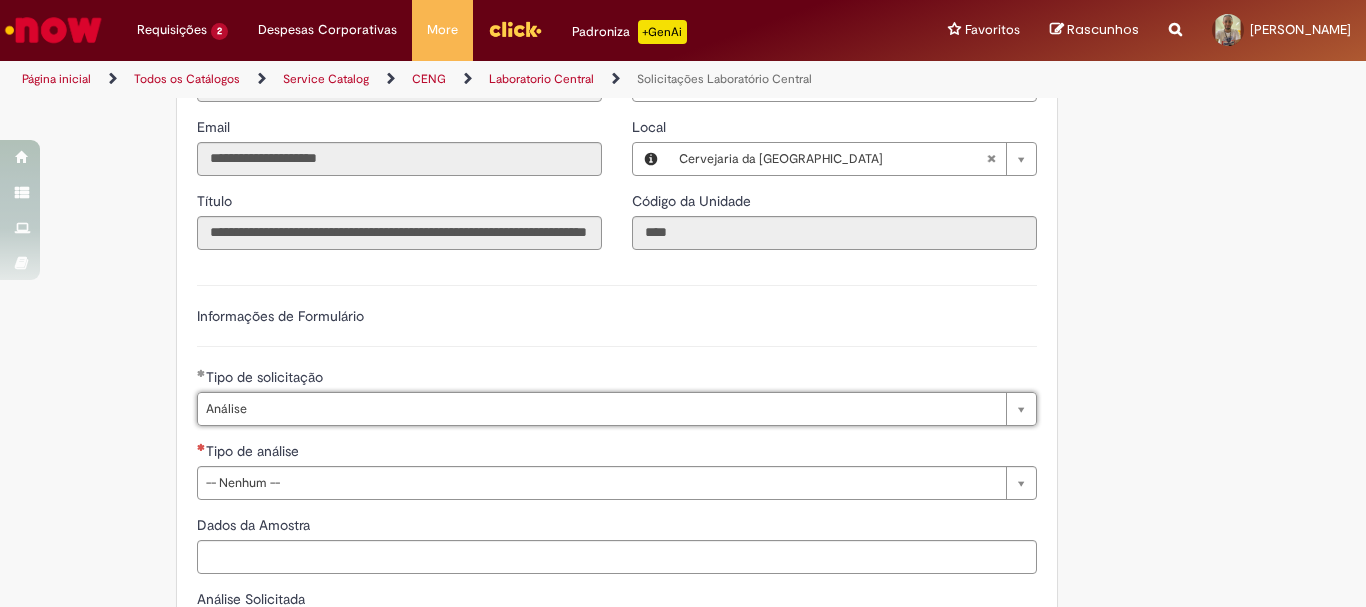 scroll, scrollTop: 600, scrollLeft: 0, axis: vertical 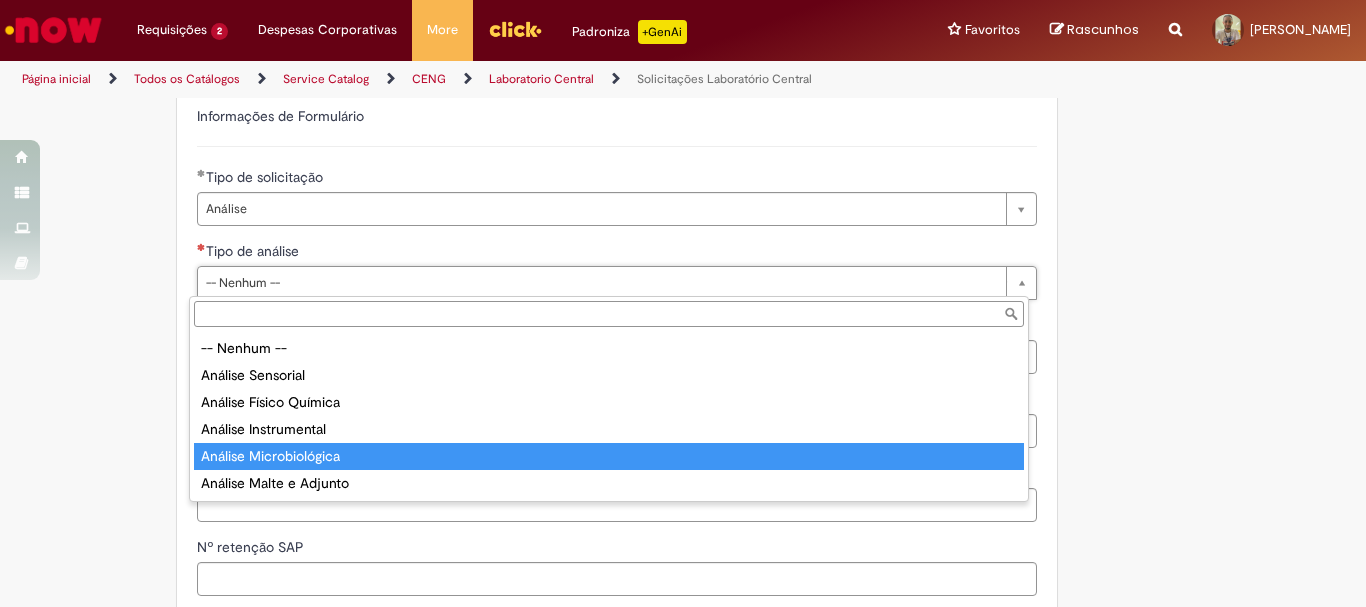 type on "**********" 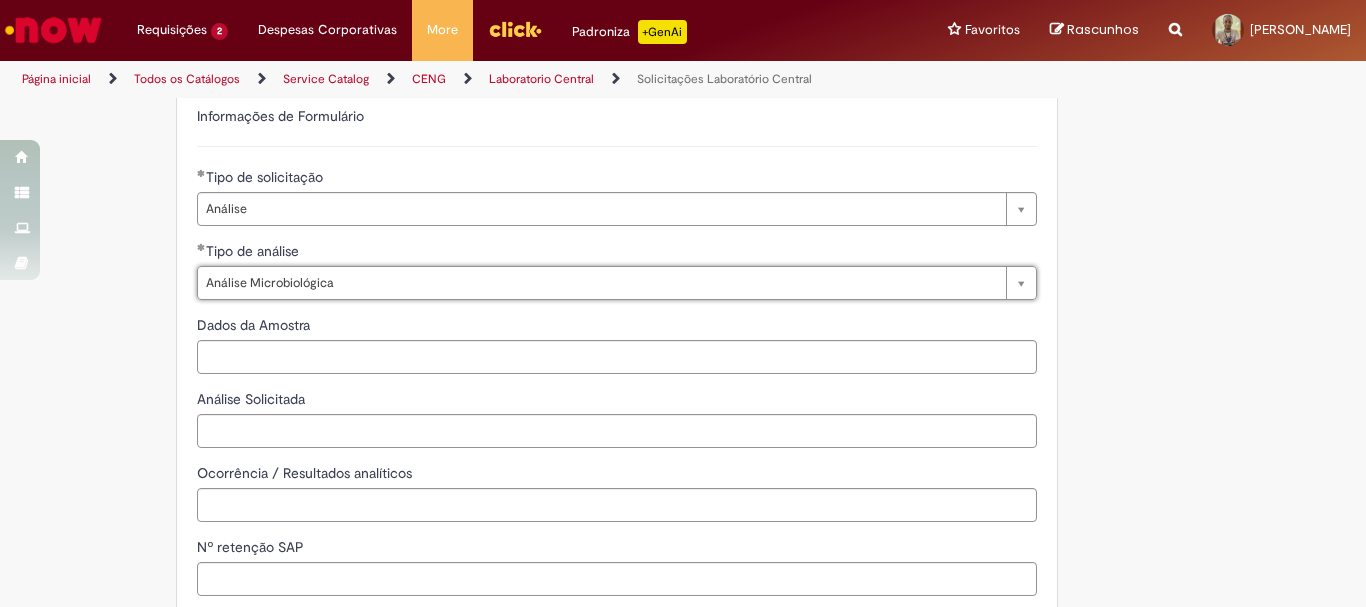 scroll, scrollTop: 700, scrollLeft: 0, axis: vertical 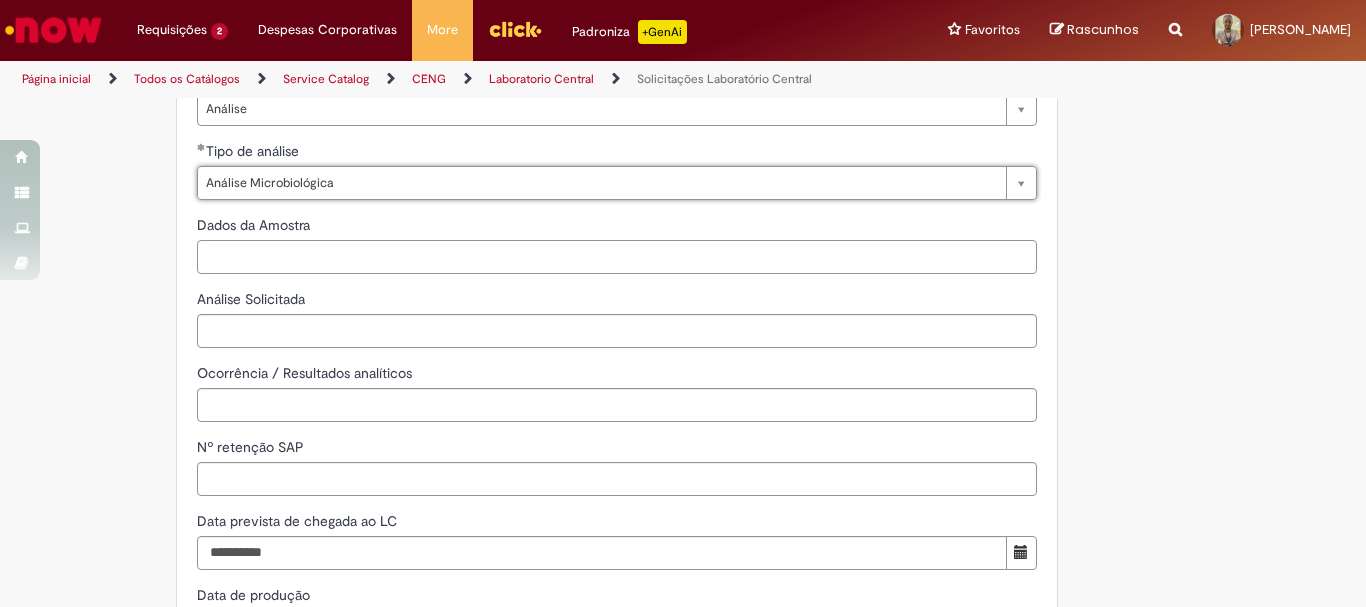 click on "Dados da Amostra" at bounding box center (617, 257) 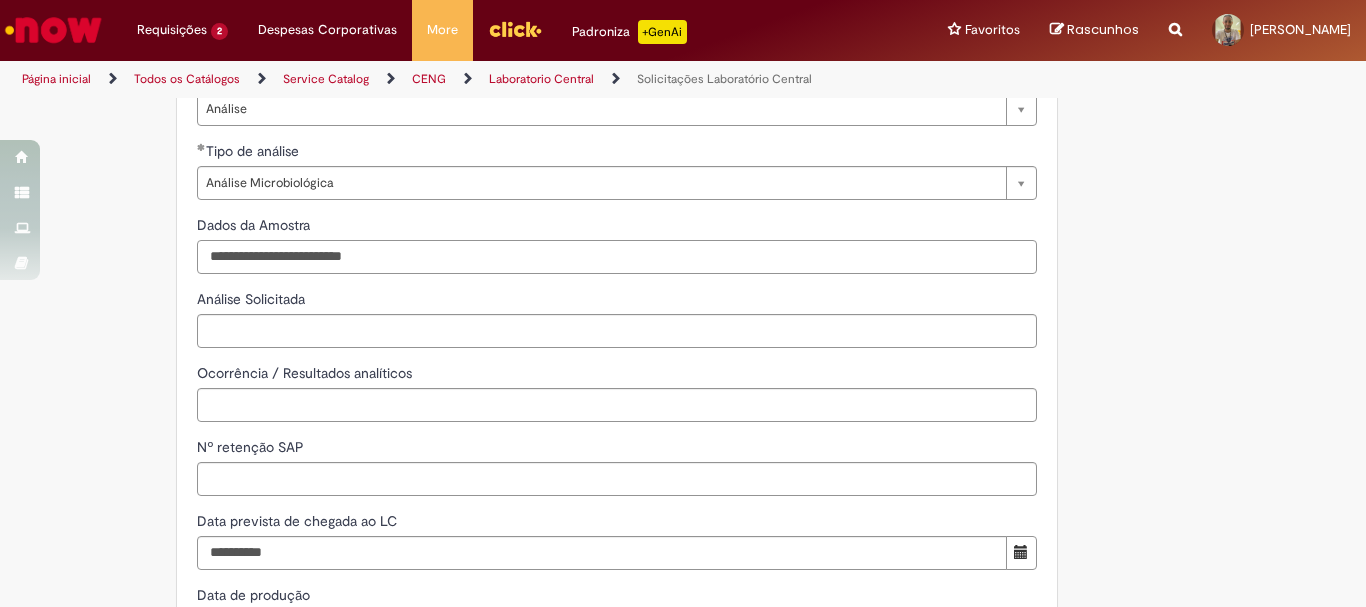 type on "**********" 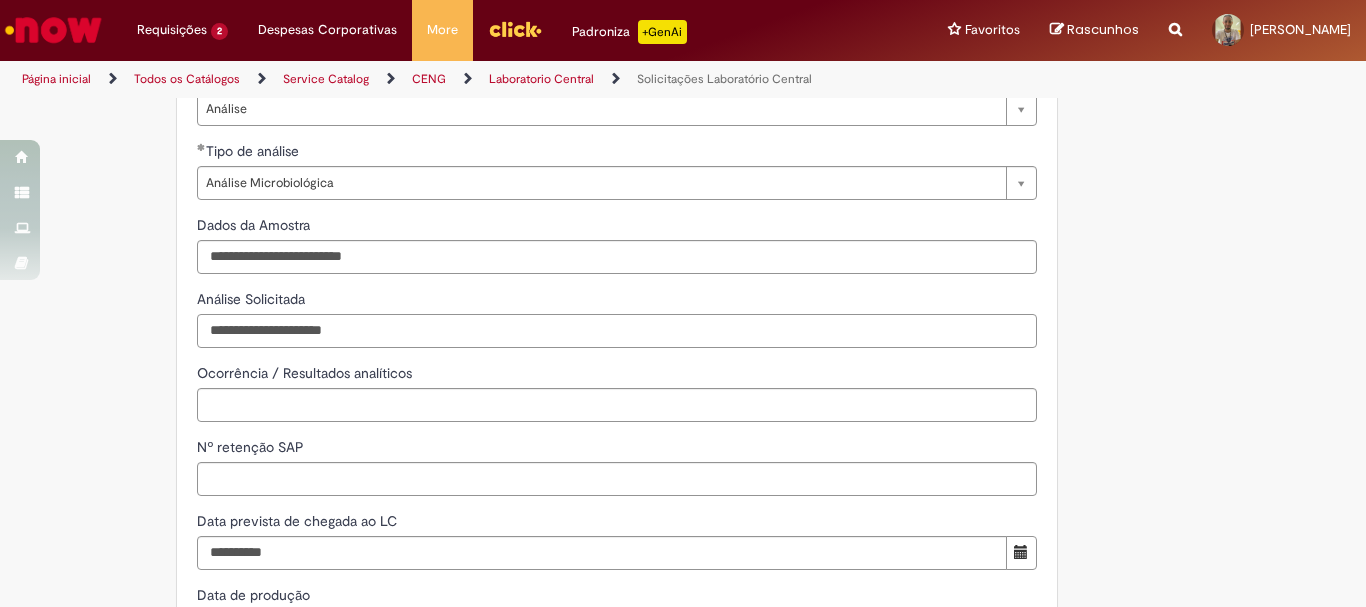 type on "**********" 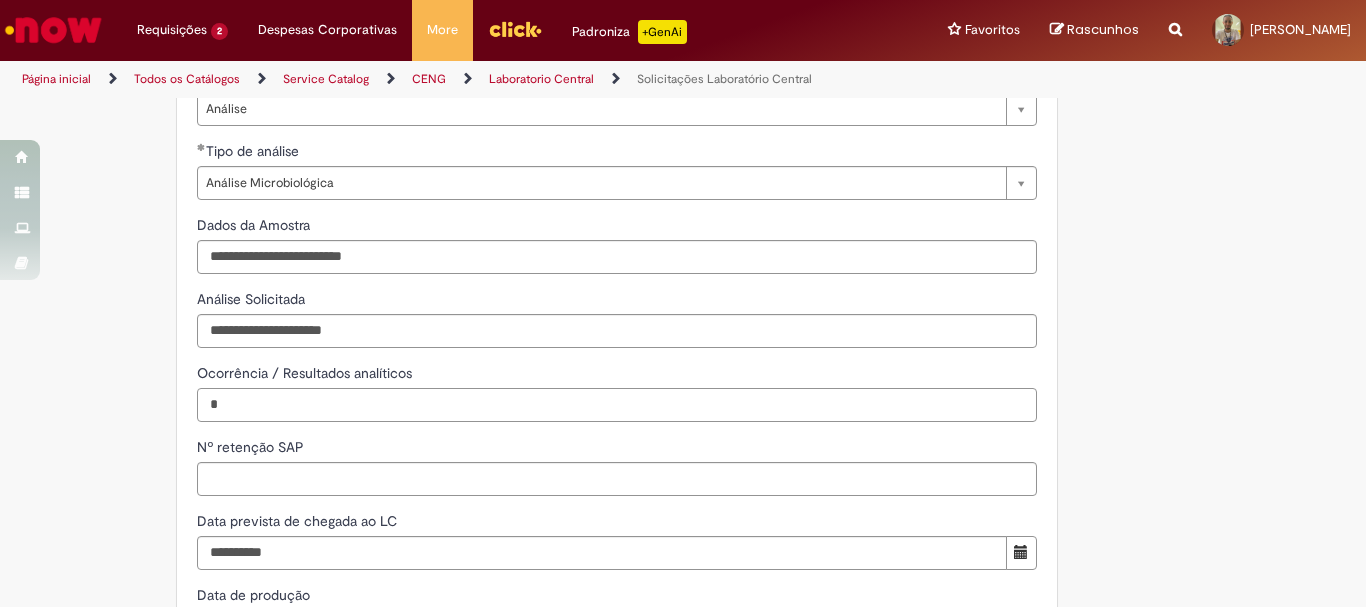 type on "*" 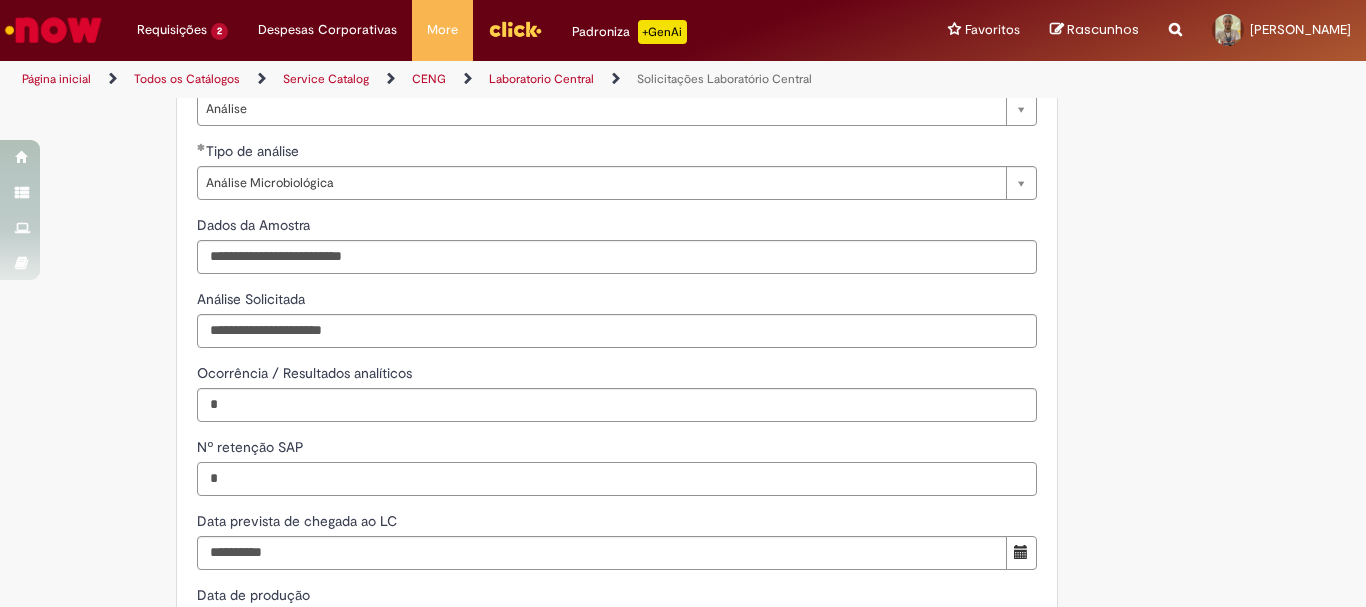 type on "*" 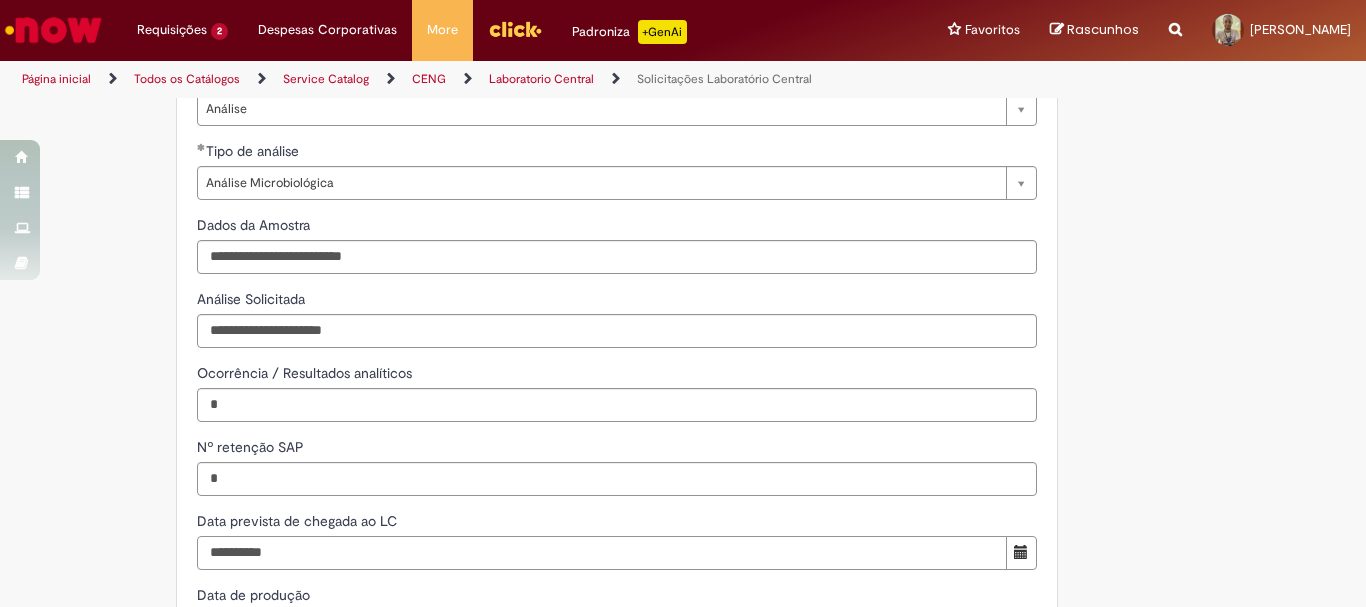 type on "**********" 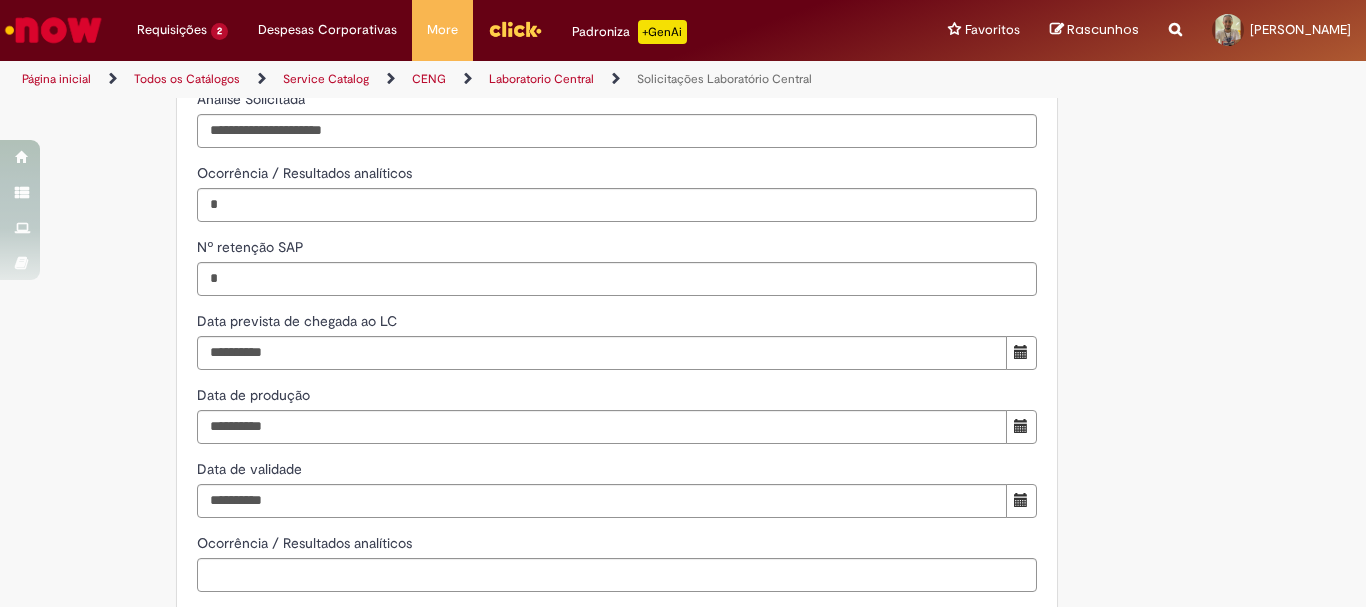 click on "**********" at bounding box center [683, 406] 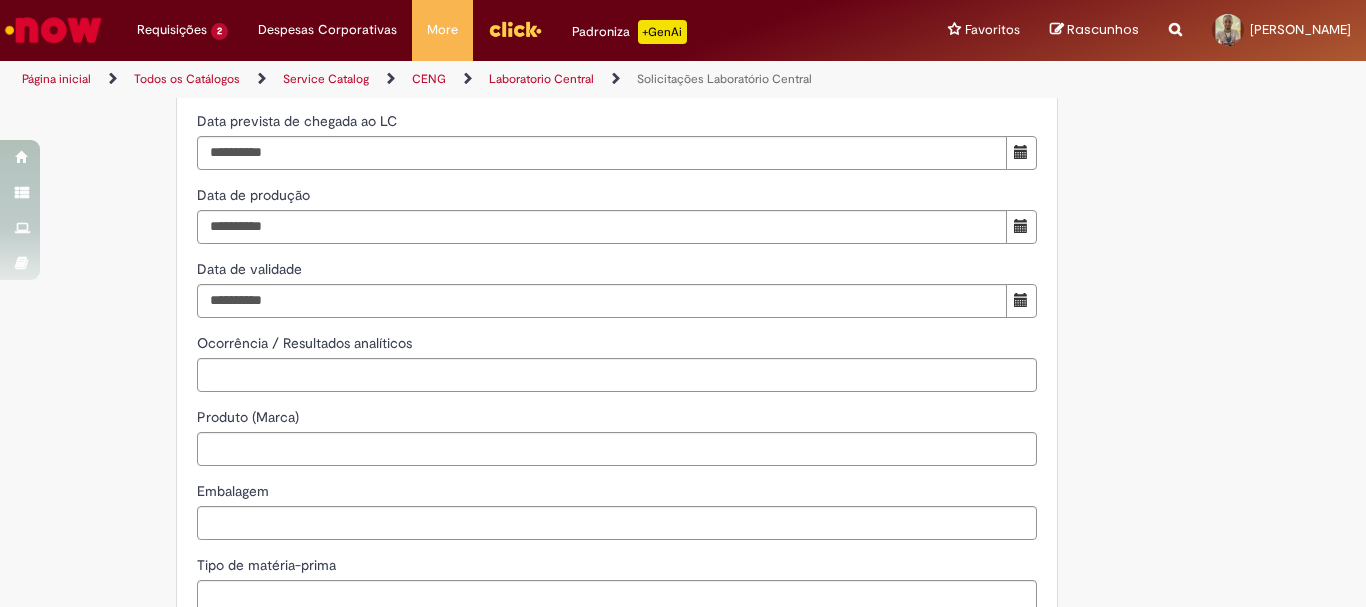 scroll, scrollTop: 1200, scrollLeft: 0, axis: vertical 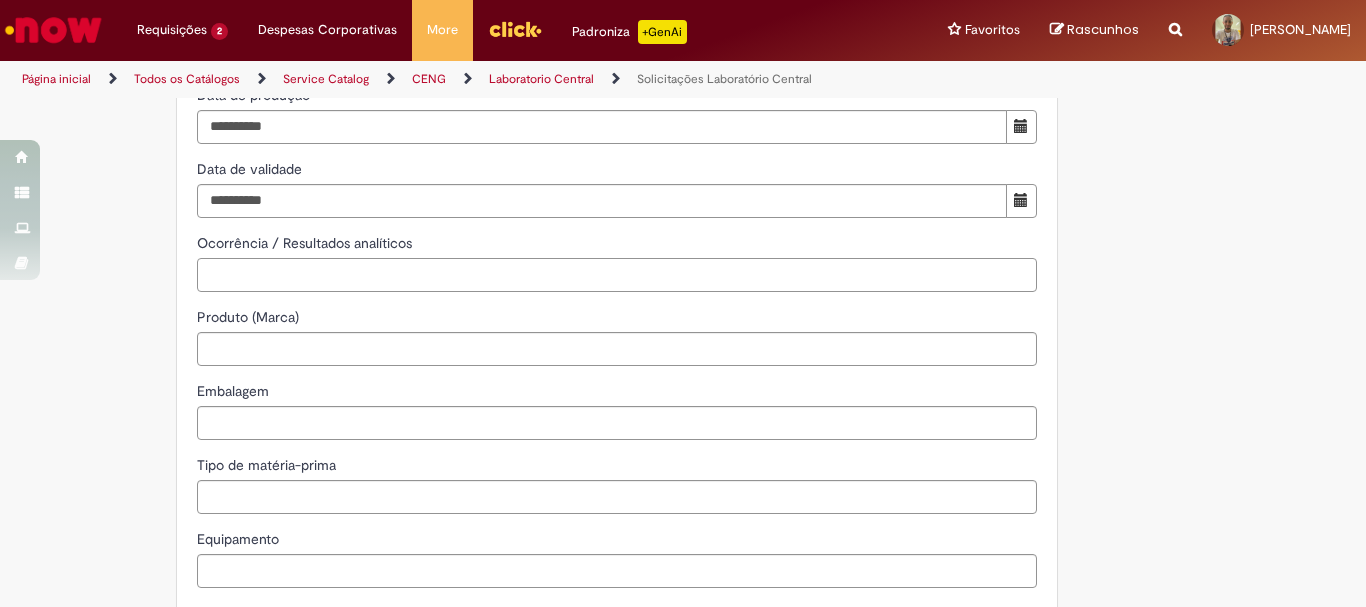 click on "Ocorrência / Resultados analíticos" at bounding box center (617, 275) 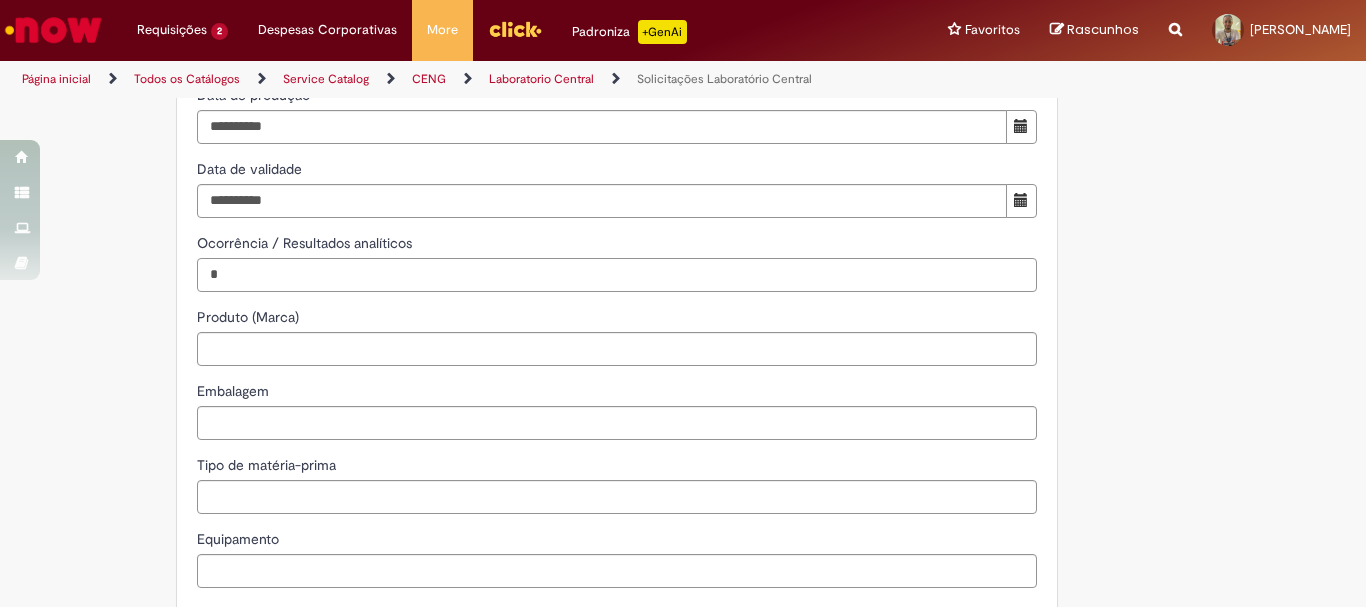 type on "*" 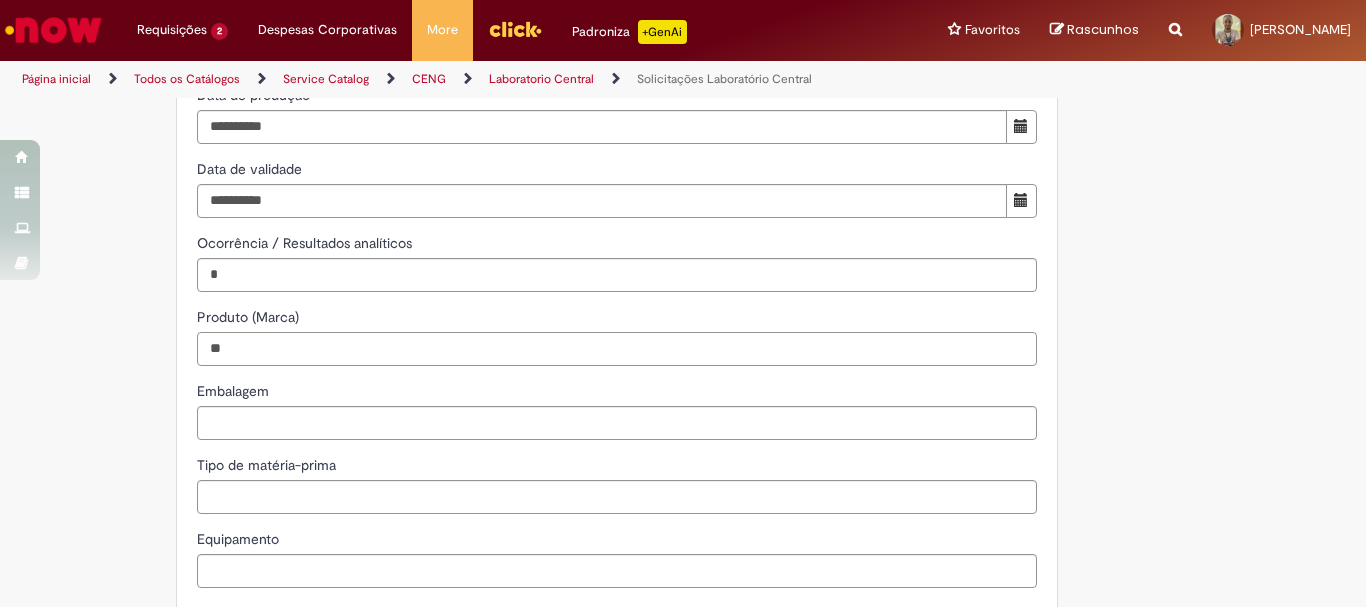 type on "*" 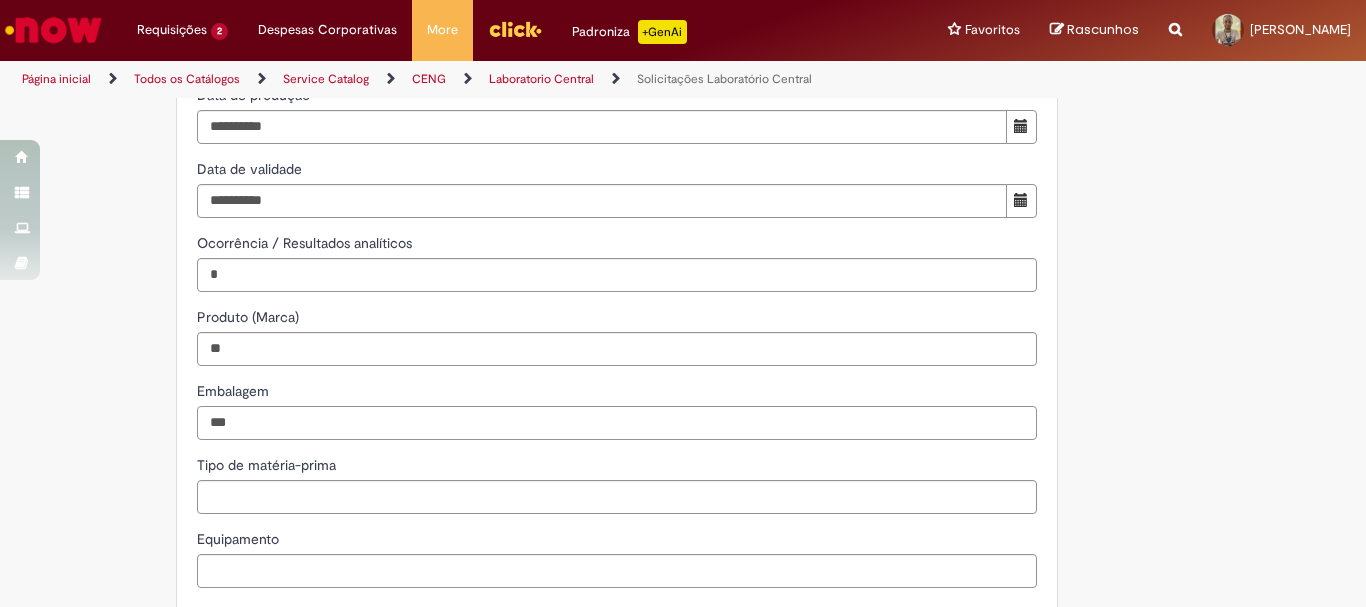 type on "***" 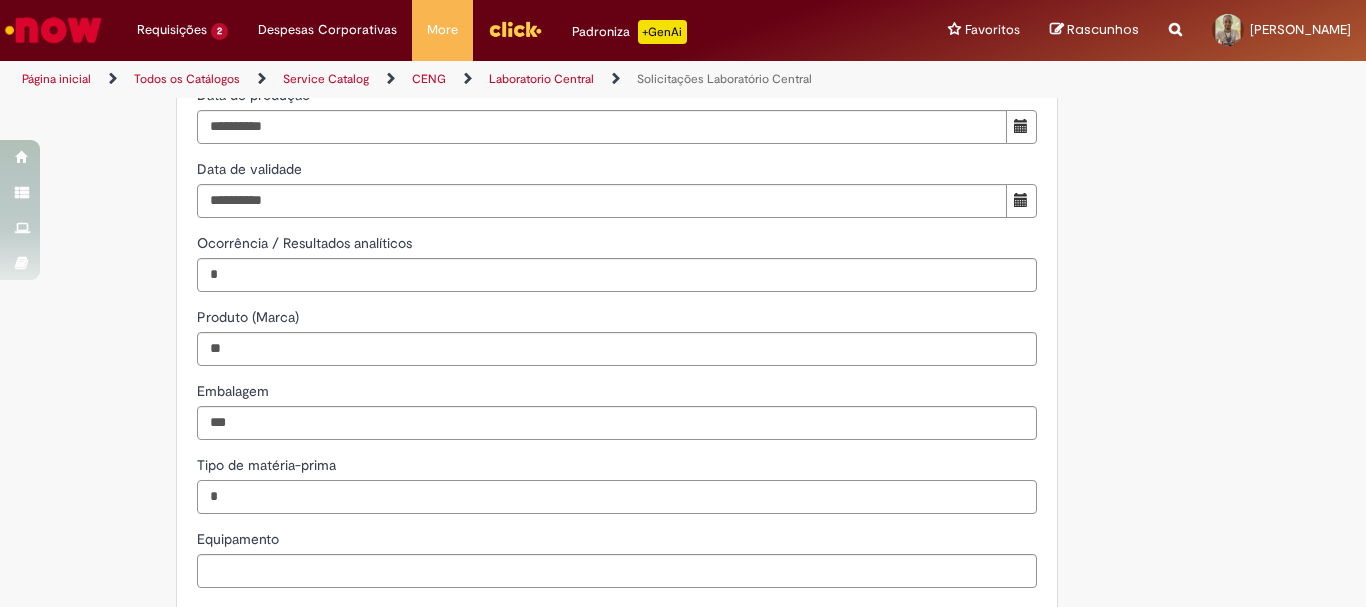 type on "*" 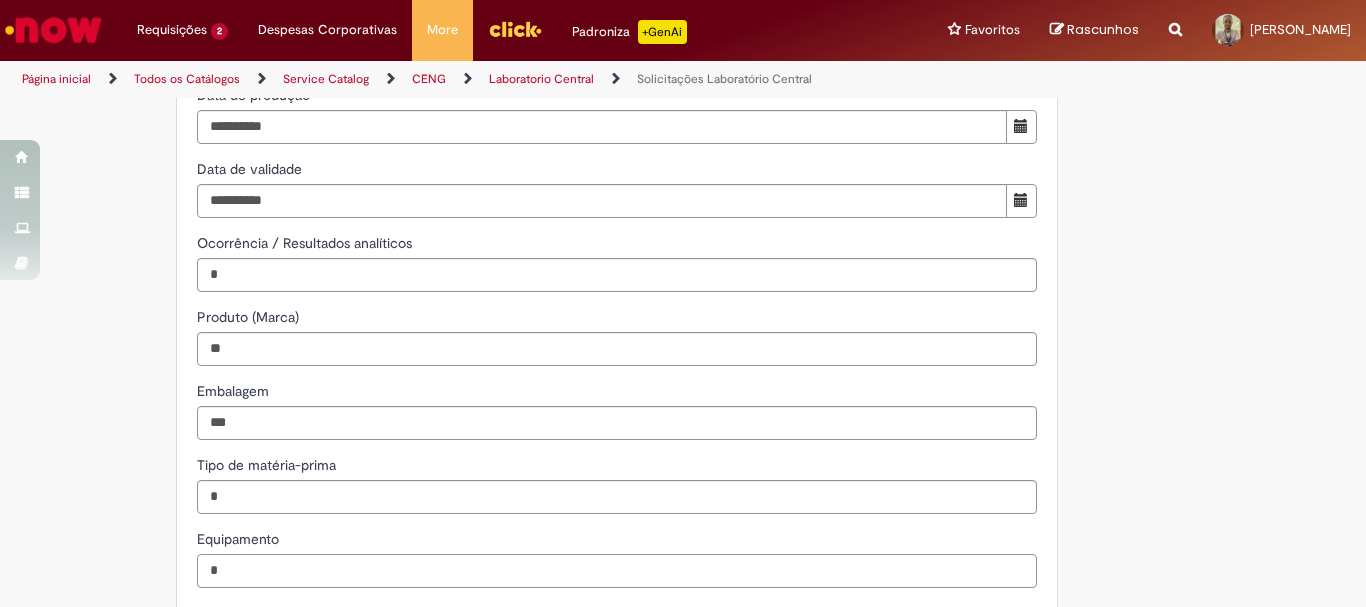 type on "*" 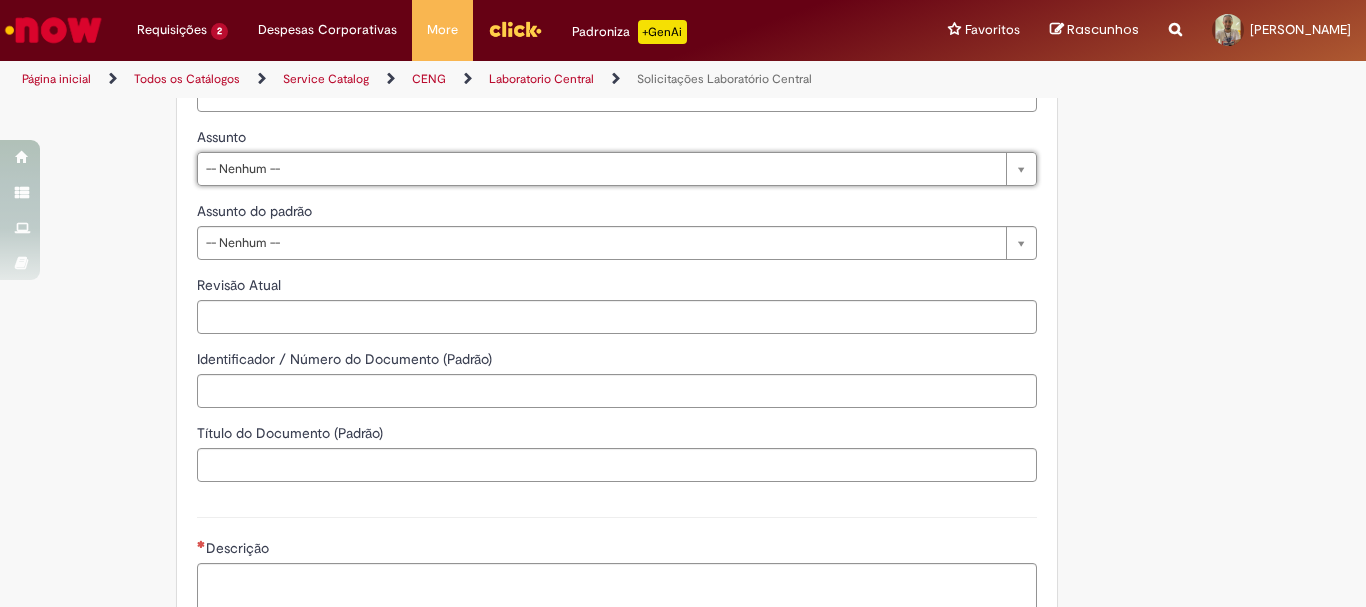 scroll, scrollTop: 1776, scrollLeft: 0, axis: vertical 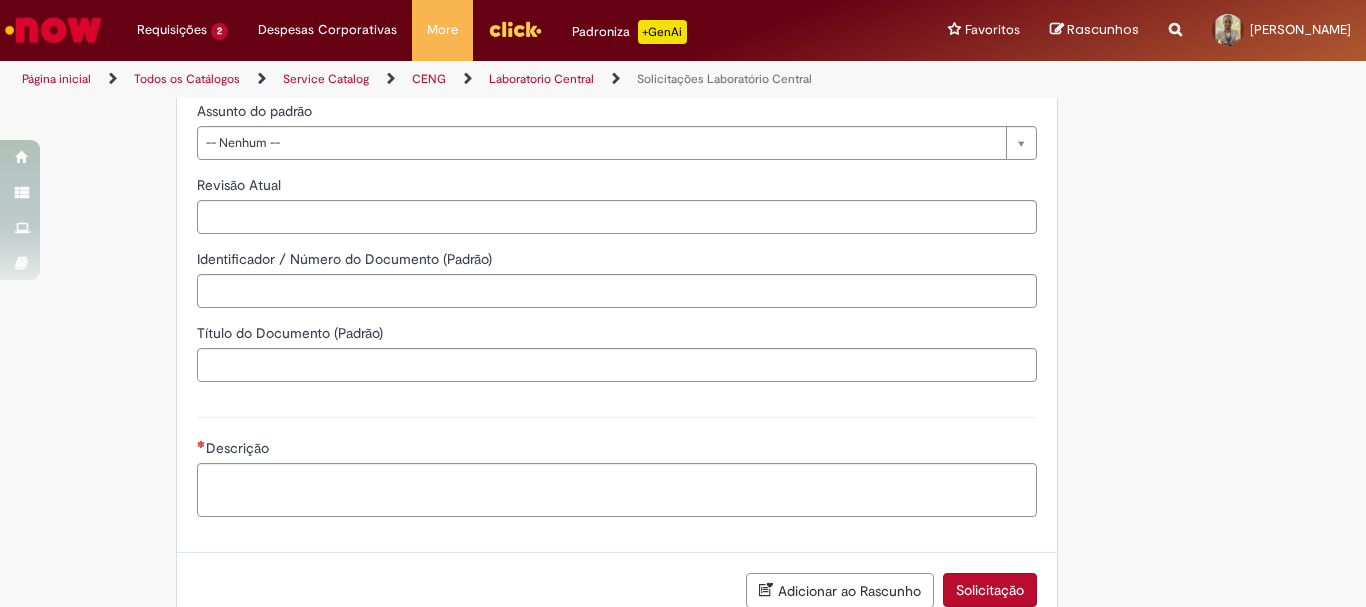 click on "Descrição" at bounding box center (617, 450) 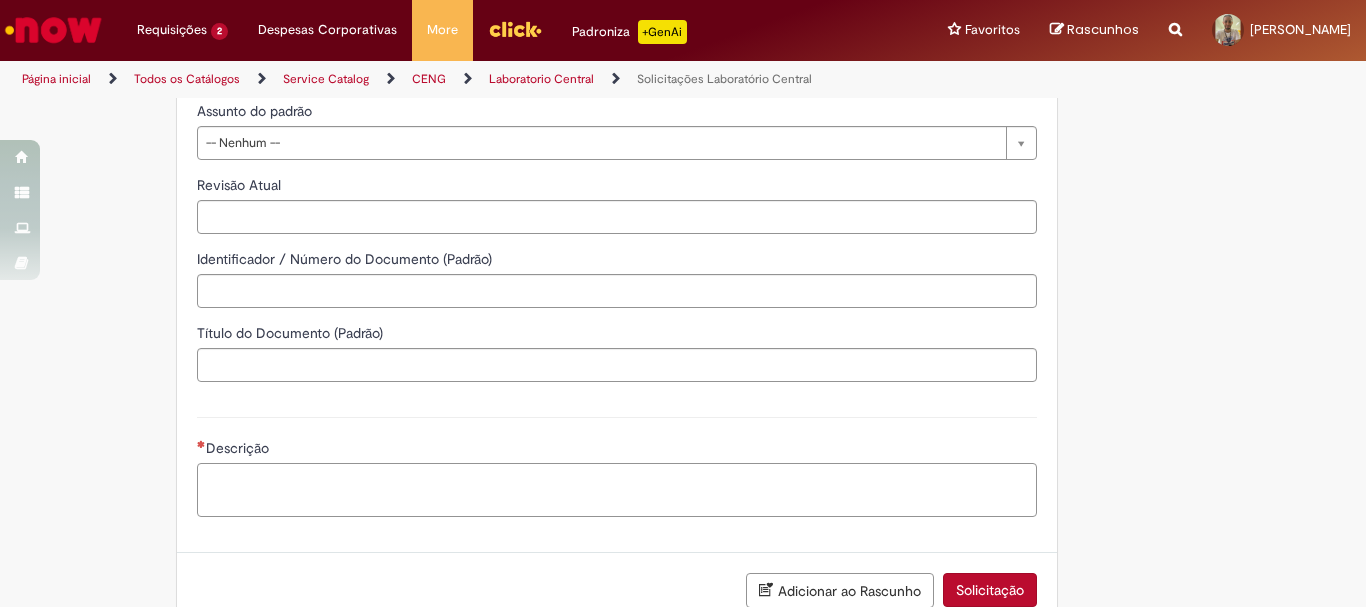 click on "Descrição" at bounding box center [617, 490] 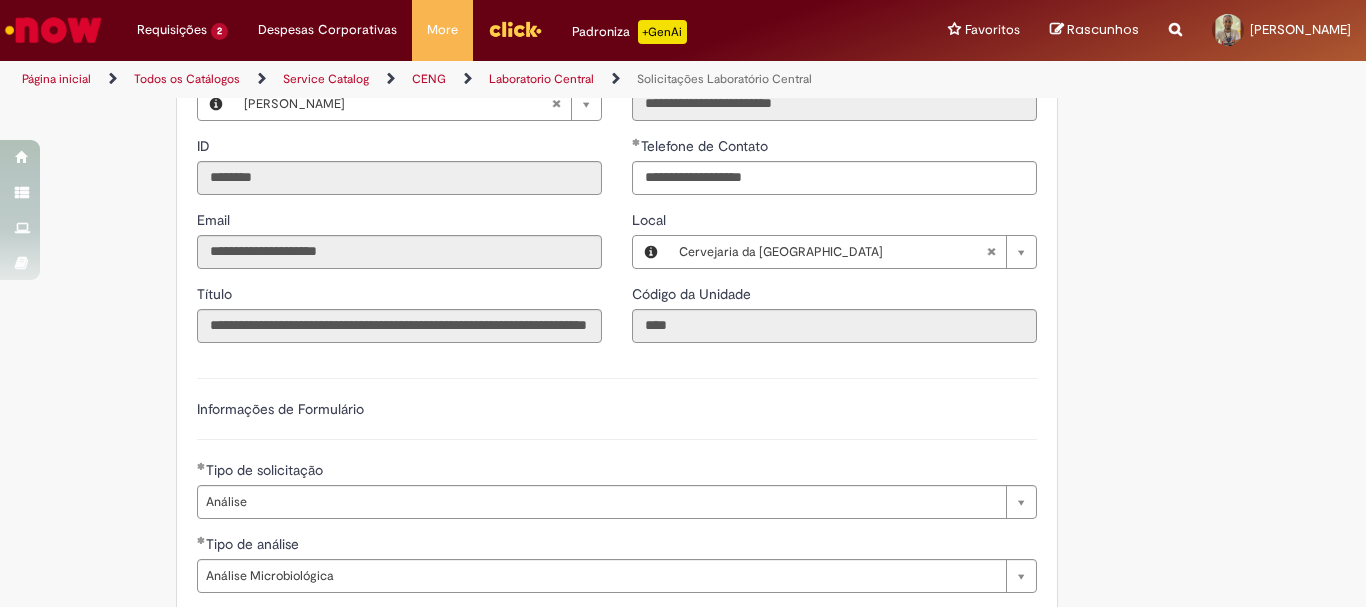 scroll, scrollTop: 0, scrollLeft: 0, axis: both 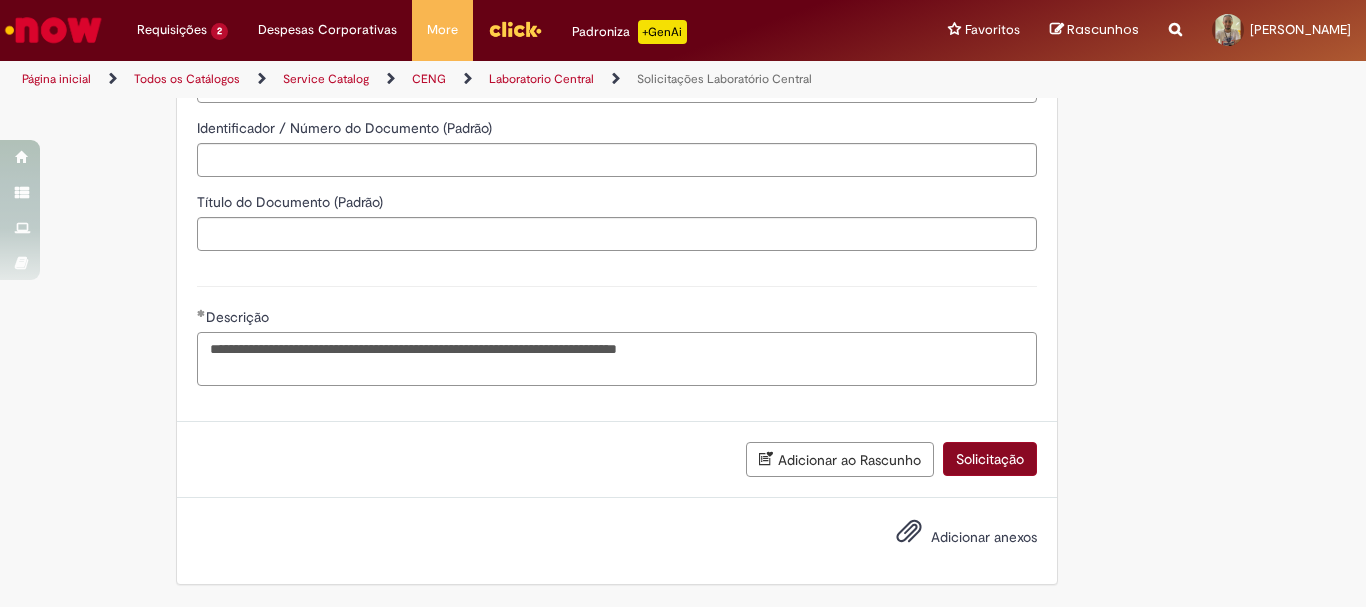 type on "**********" 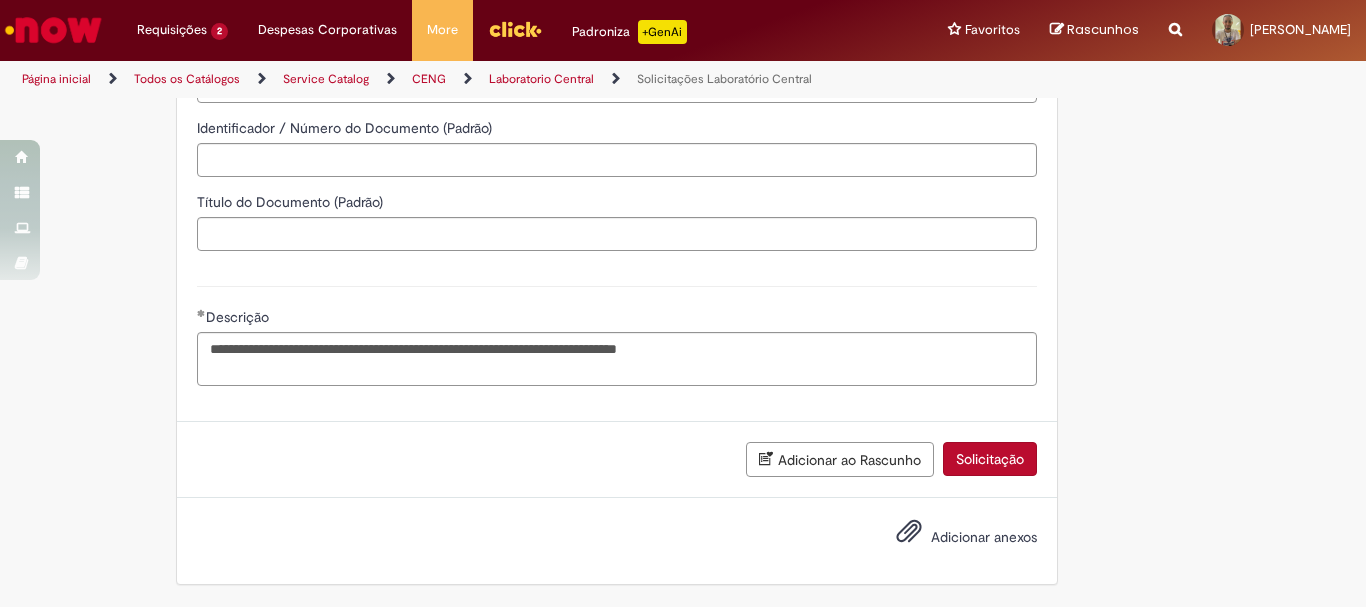 click on "Solicitação" at bounding box center [990, 459] 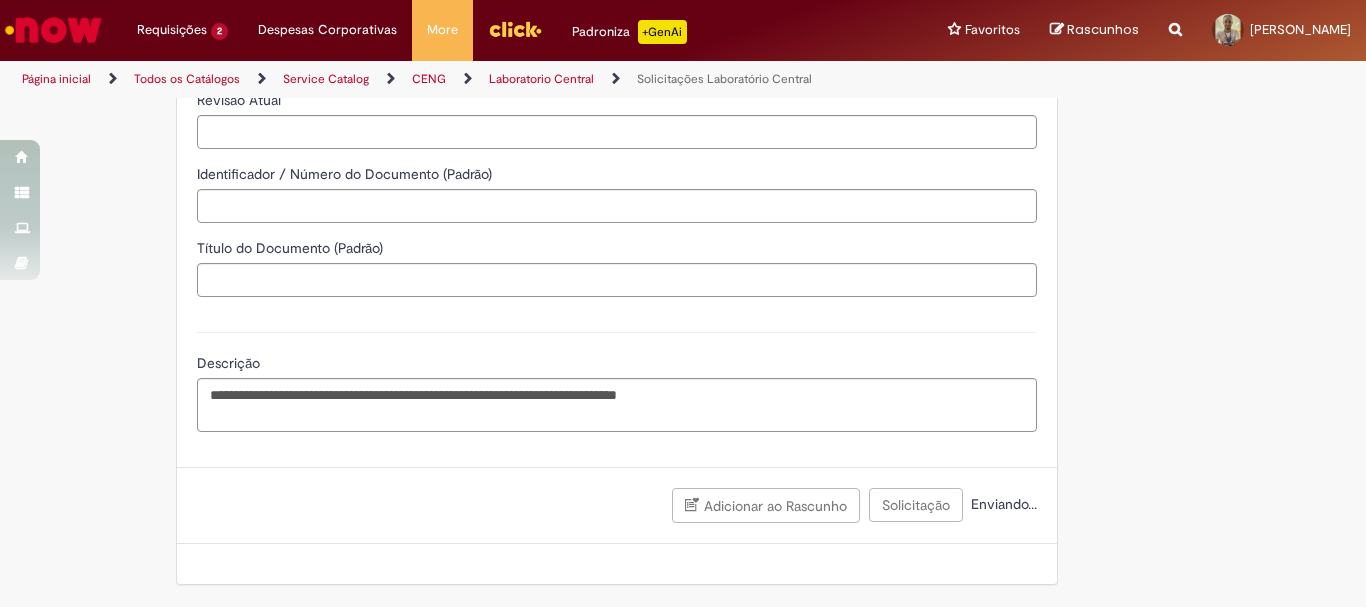 scroll, scrollTop: 1861, scrollLeft: 0, axis: vertical 